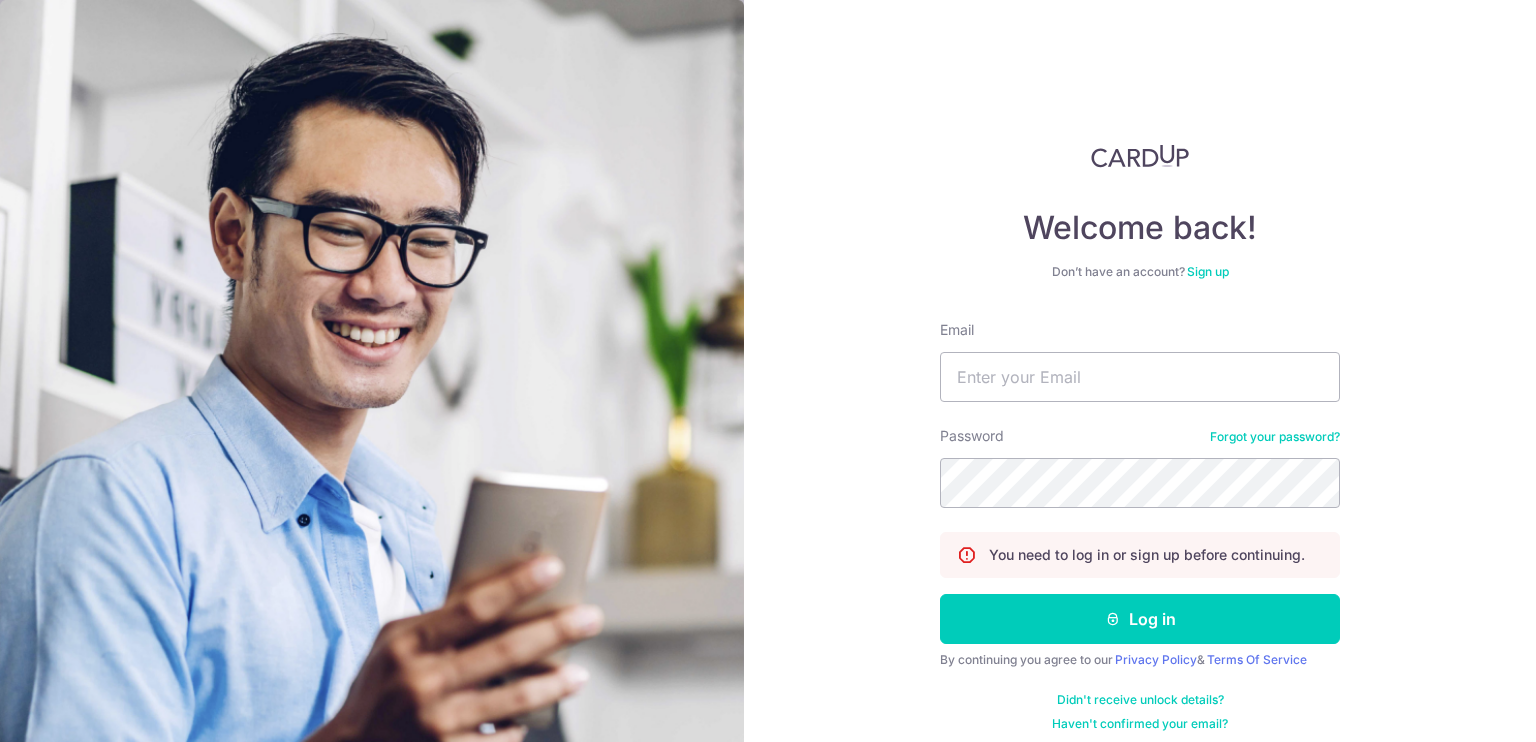scroll, scrollTop: 0, scrollLeft: 0, axis: both 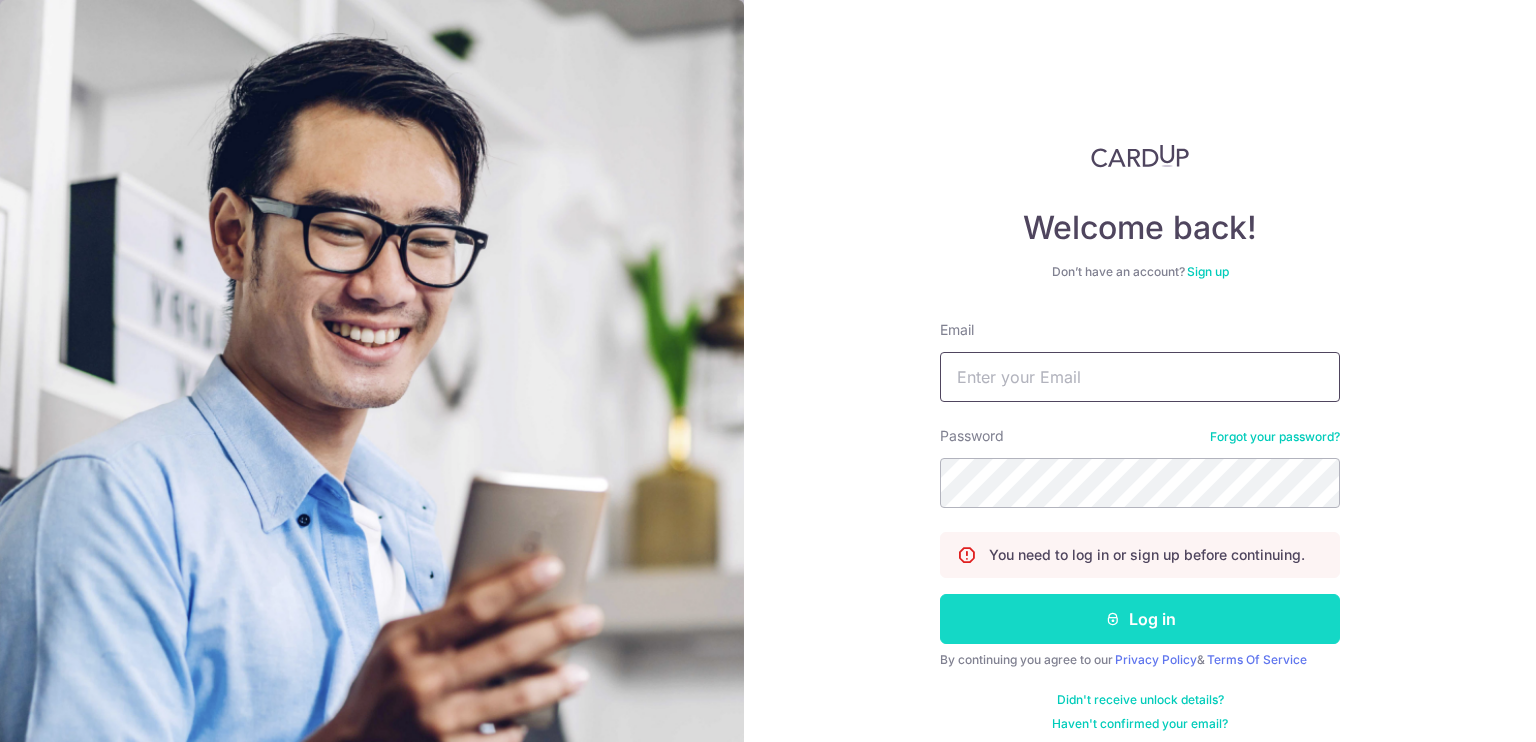 type on "[USERNAME]@example.com" 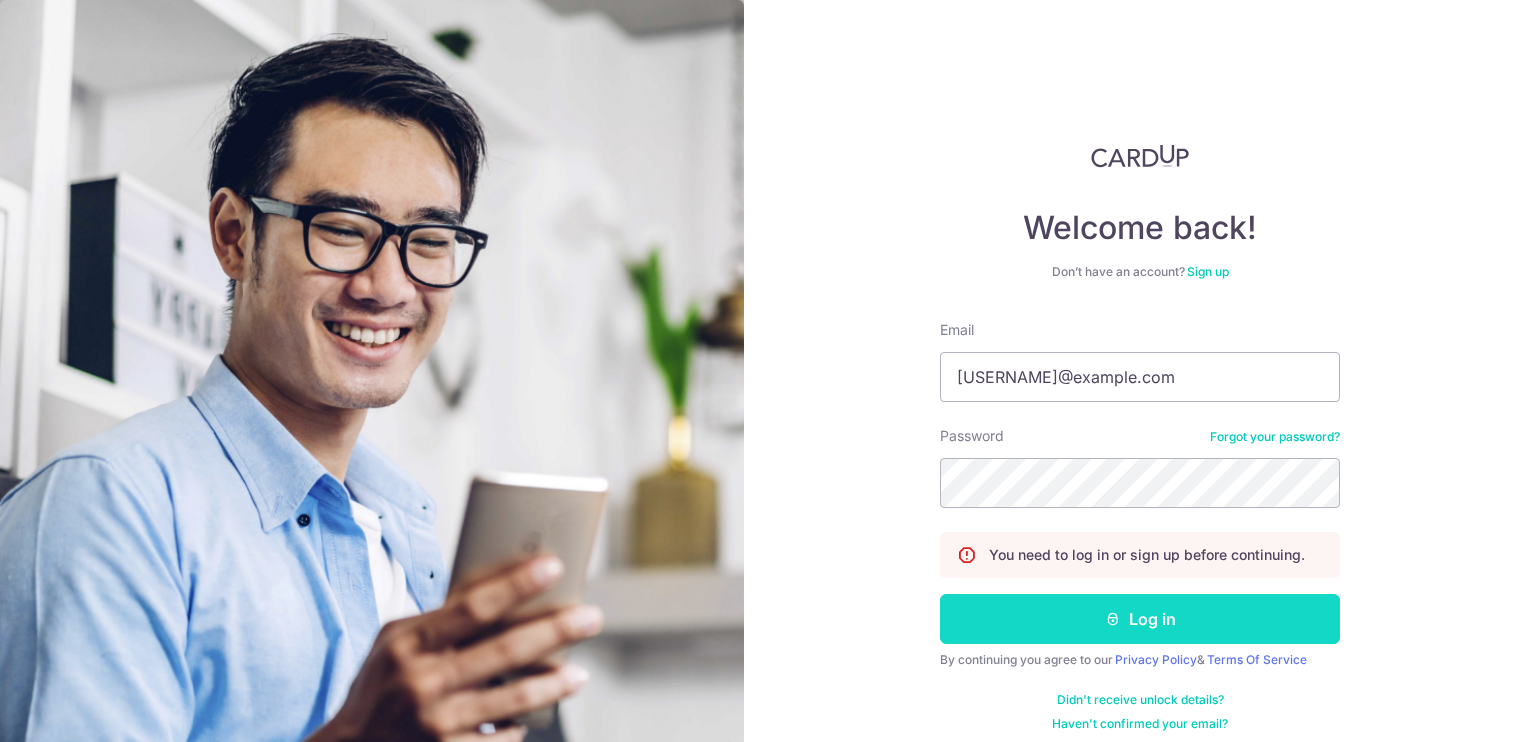 click on "Log in" at bounding box center [1140, 619] 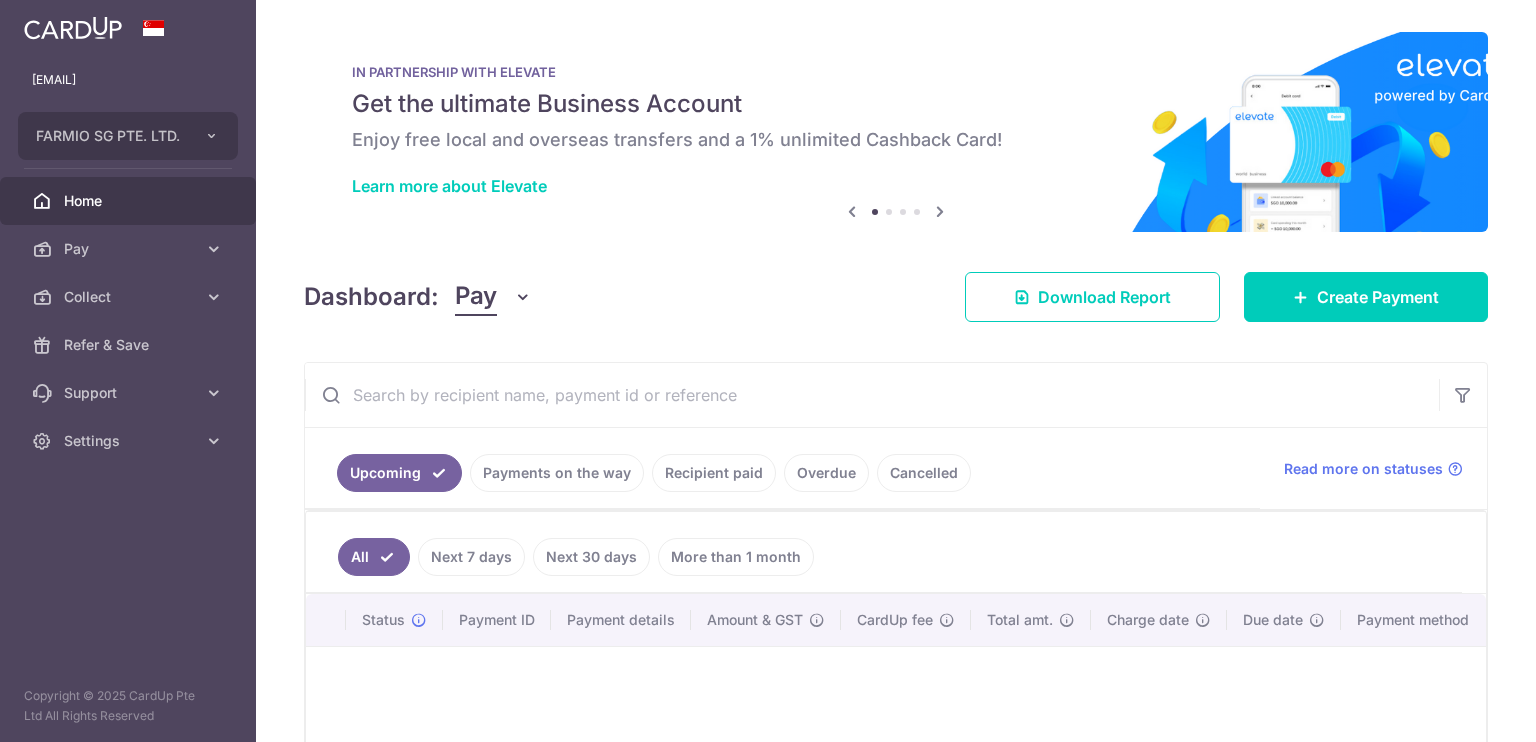 scroll, scrollTop: 0, scrollLeft: 0, axis: both 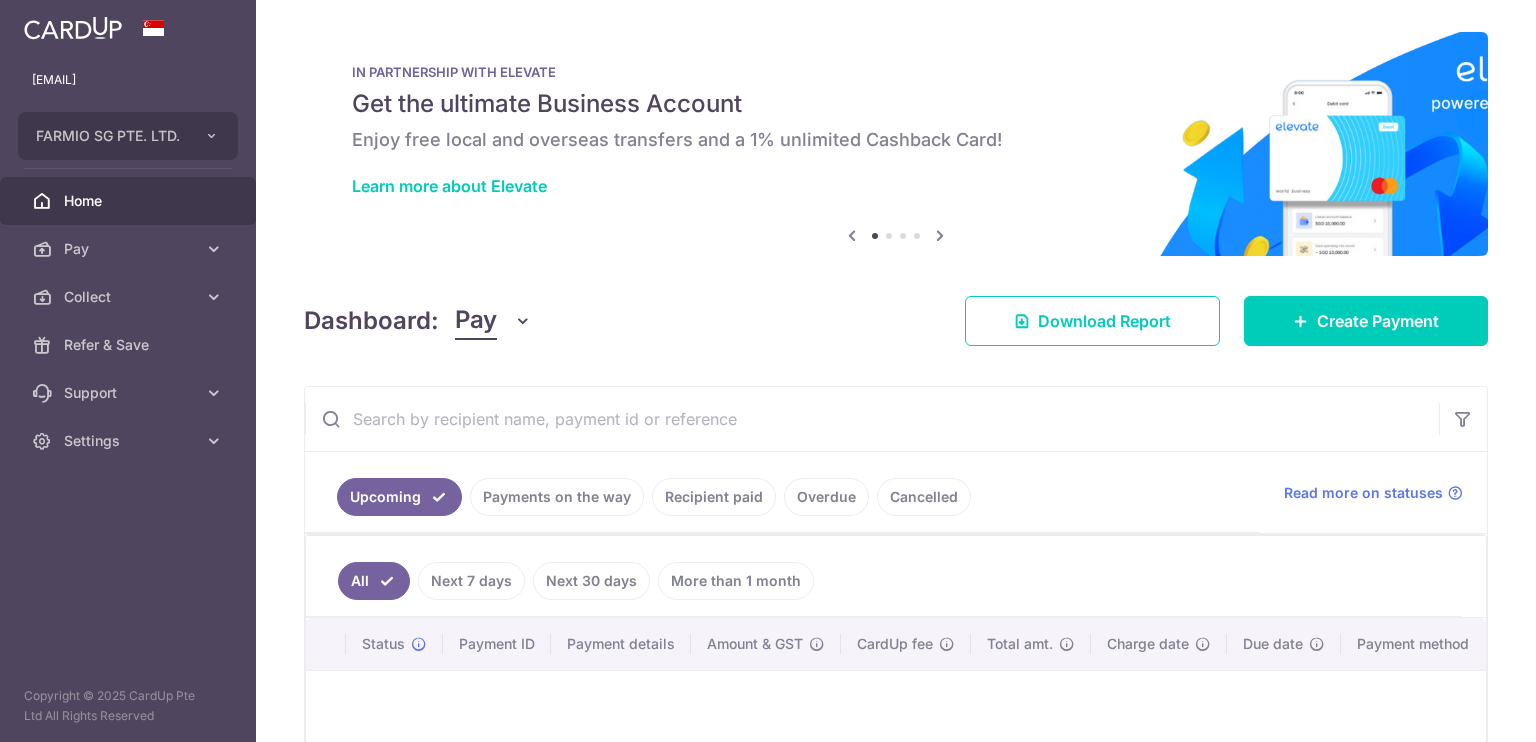 click on "Payments on the way" at bounding box center [557, 497] 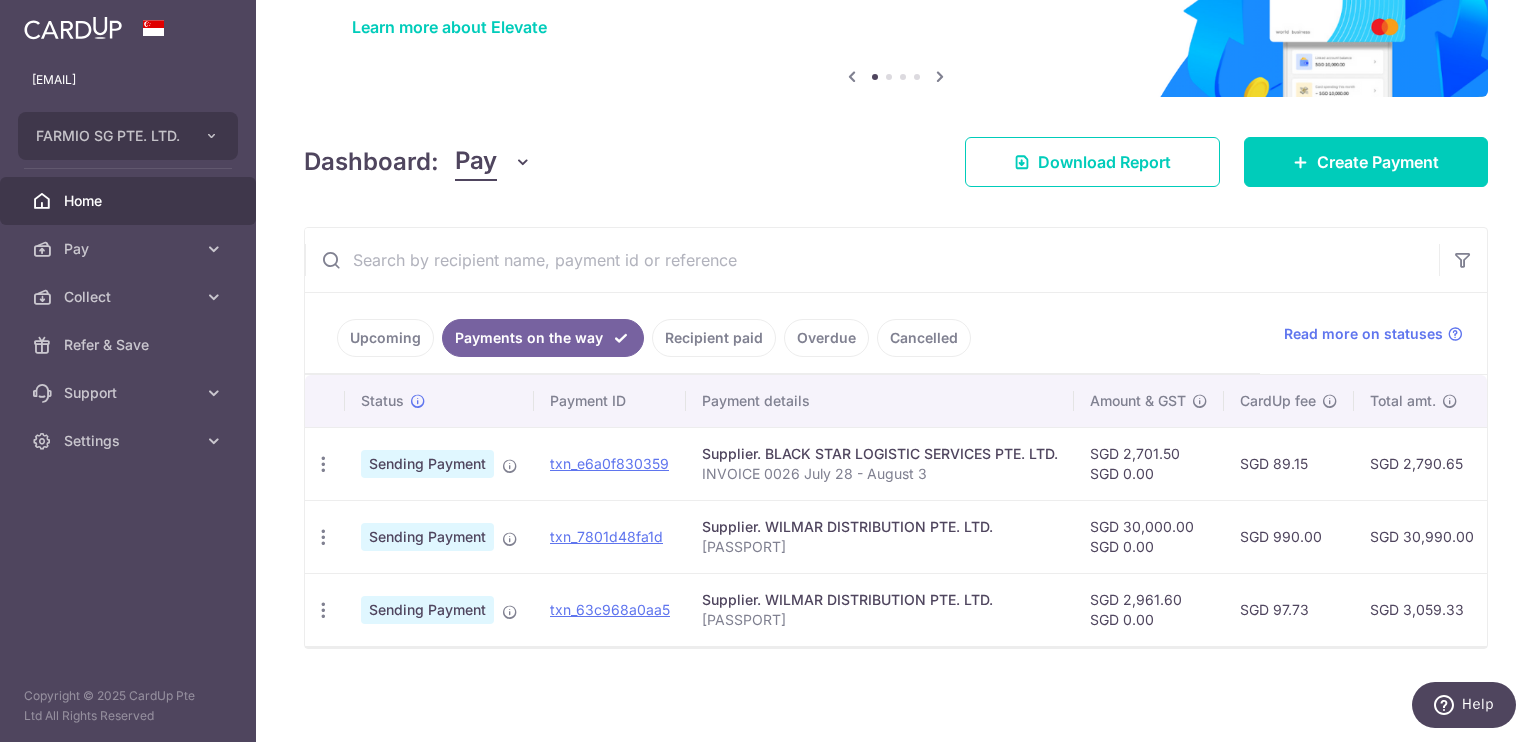 scroll, scrollTop: 160, scrollLeft: 0, axis: vertical 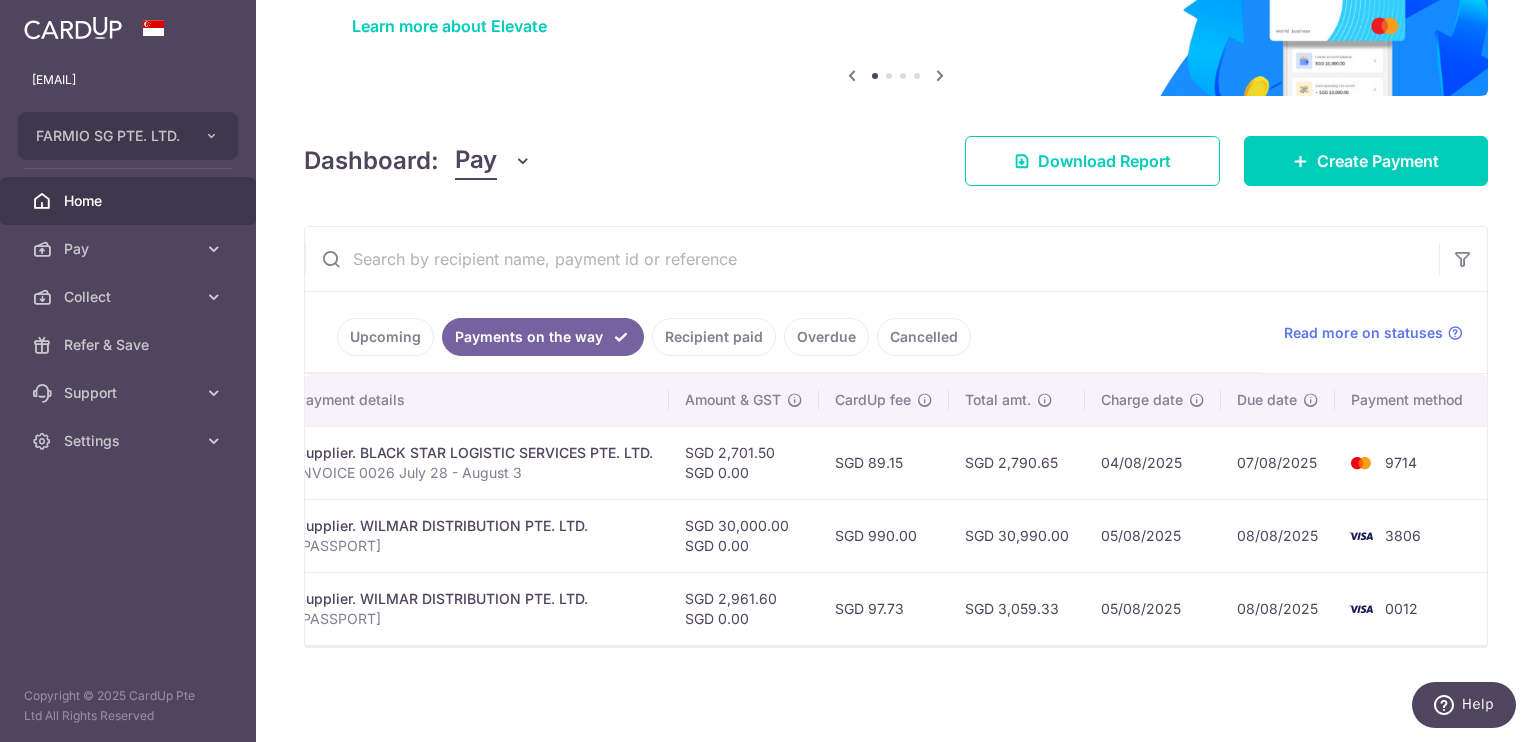 click on "Recipient paid" at bounding box center (714, 337) 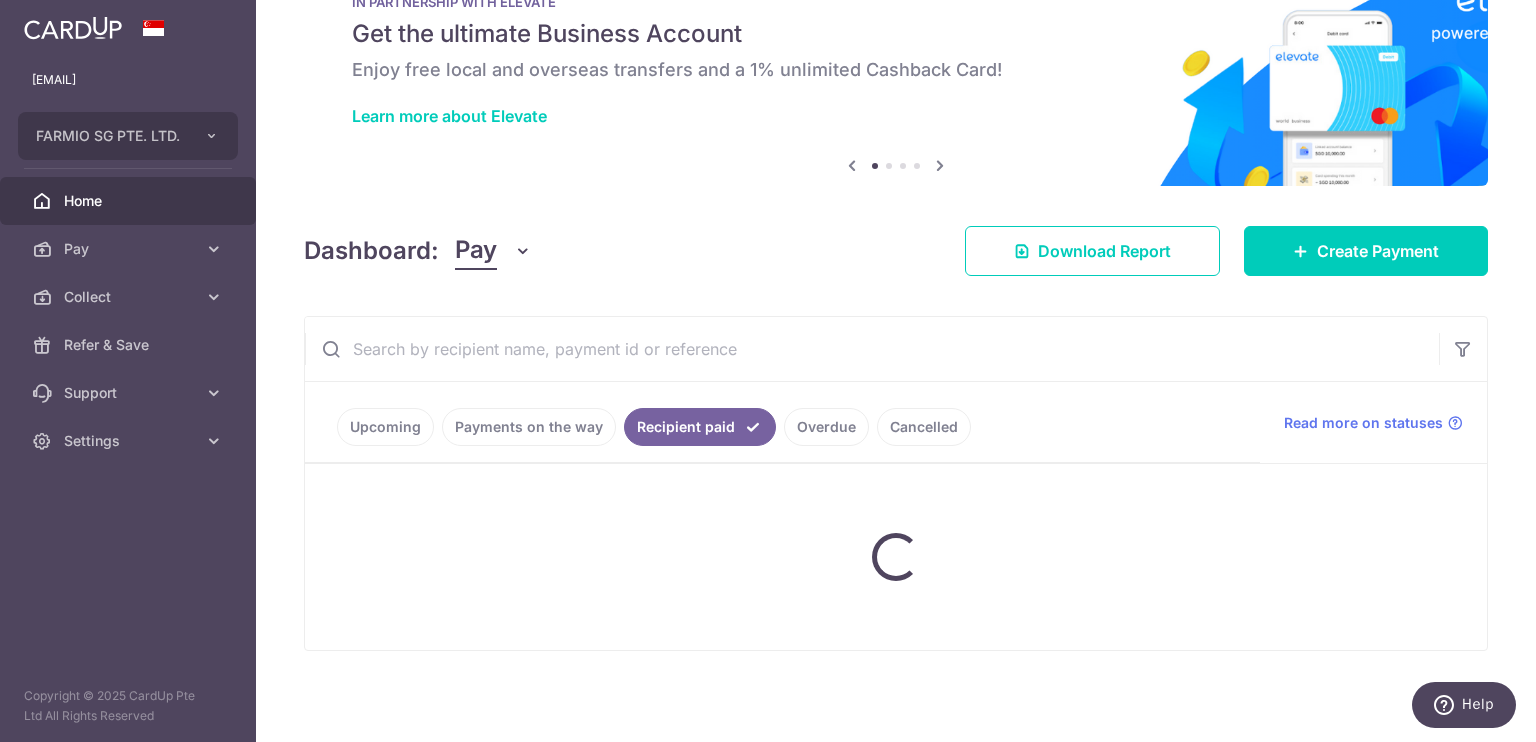 scroll, scrollTop: 160, scrollLeft: 0, axis: vertical 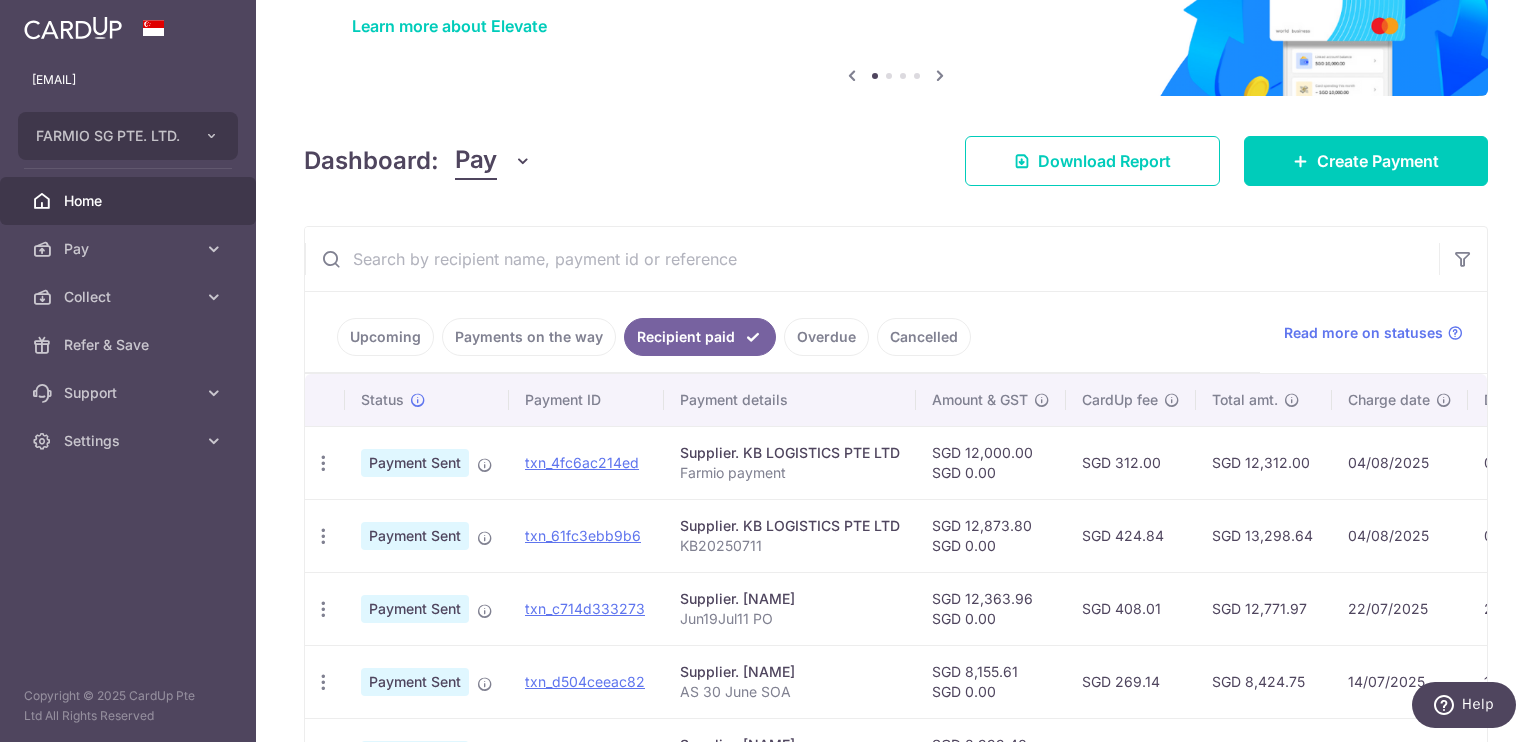 click on "Overdue" at bounding box center [826, 337] 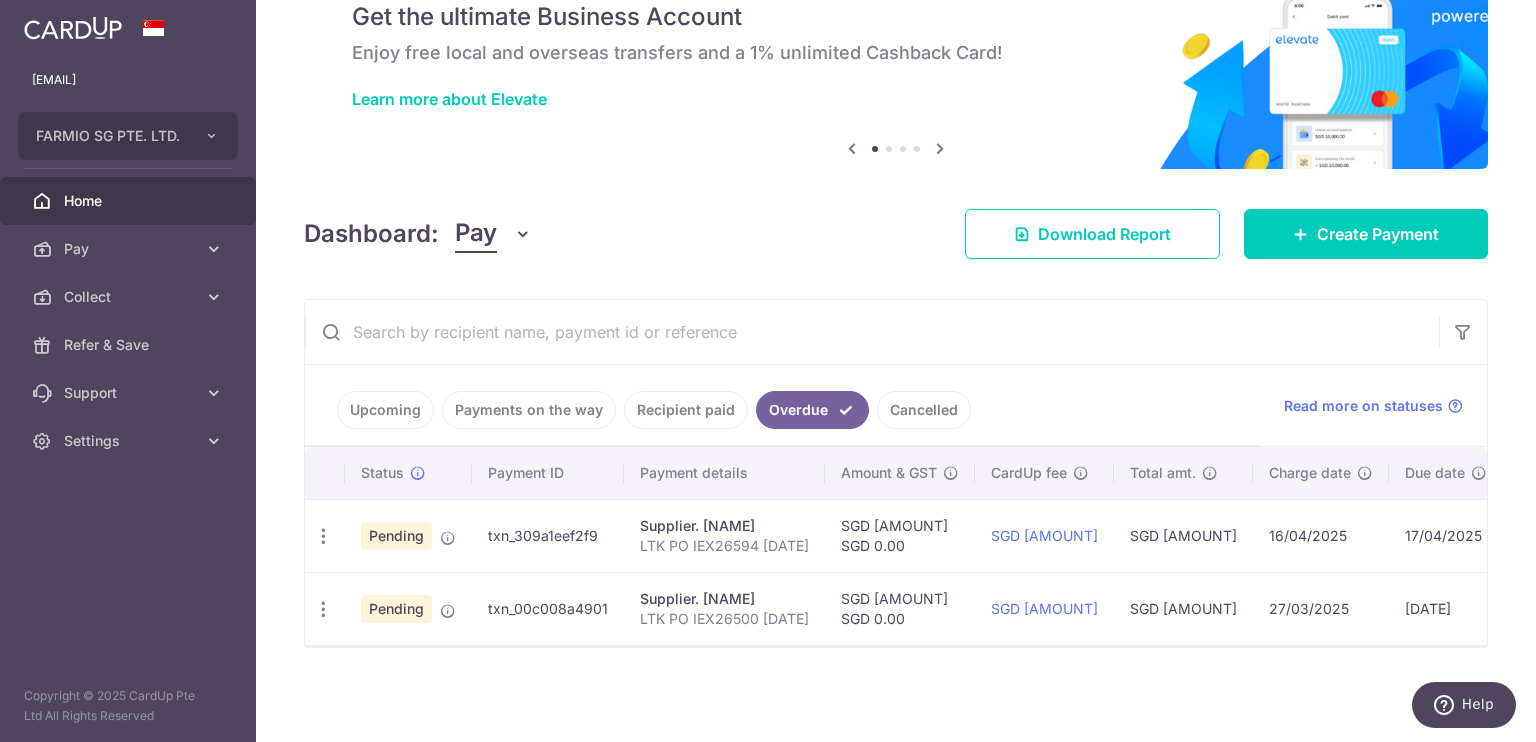 click on "Recipient paid" at bounding box center [686, 410] 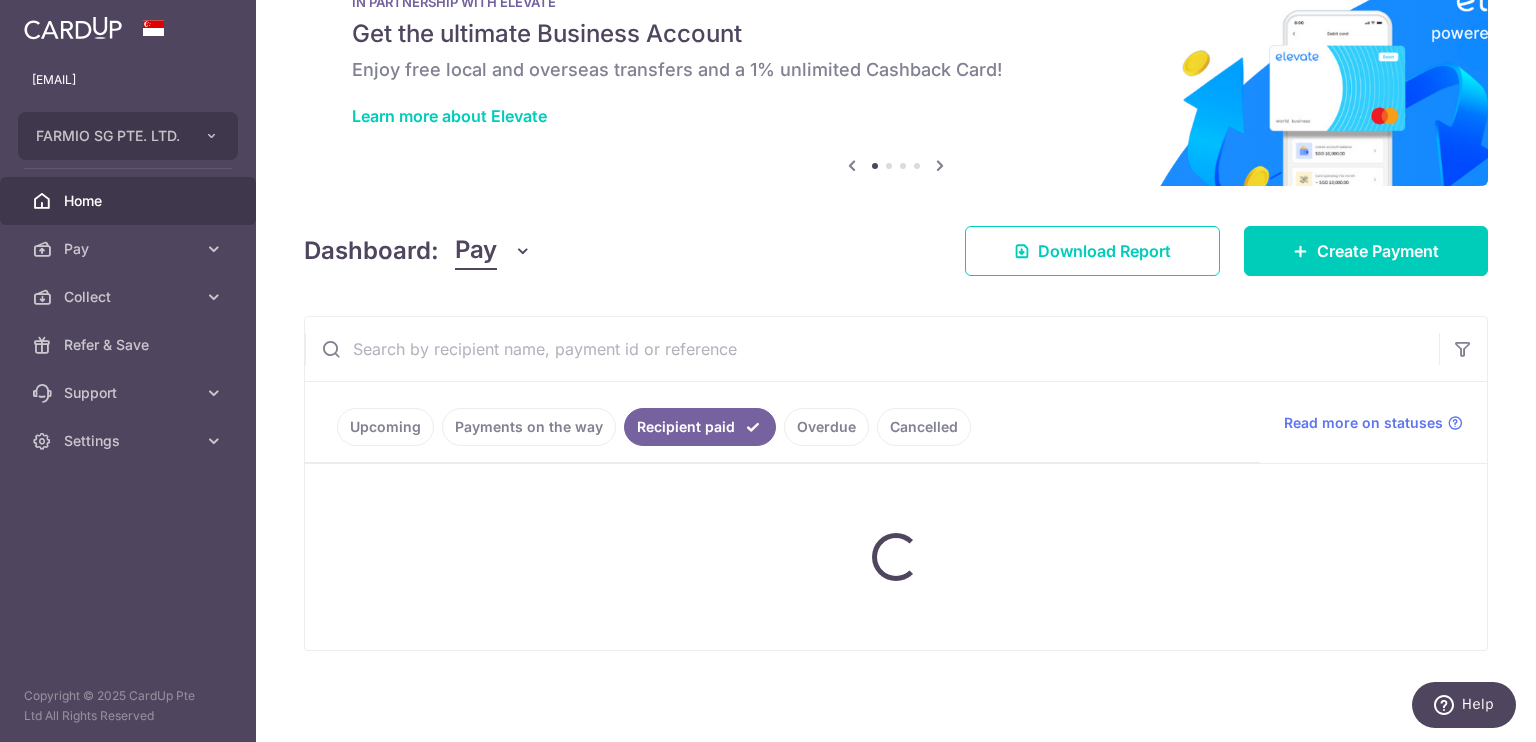 scroll, scrollTop: 160, scrollLeft: 0, axis: vertical 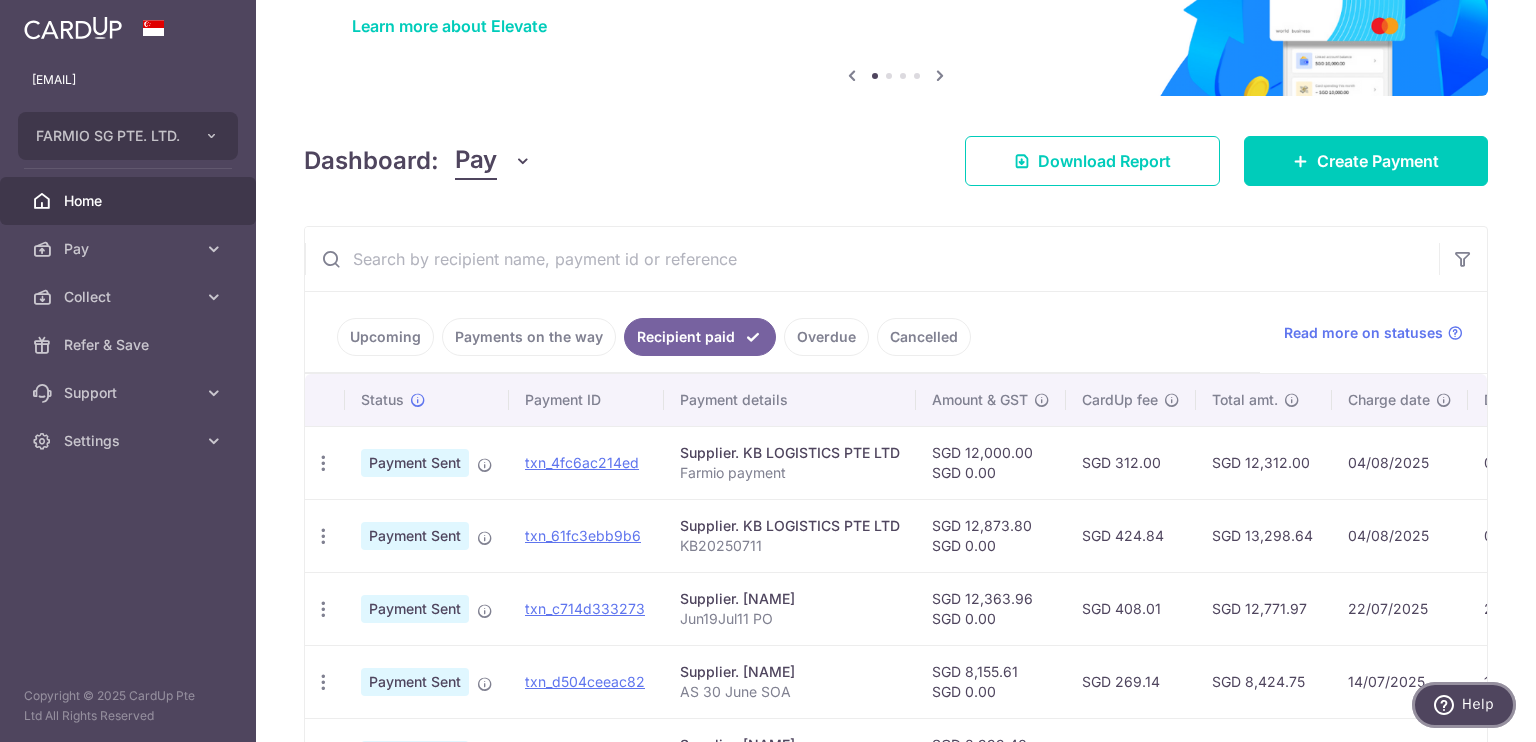 click 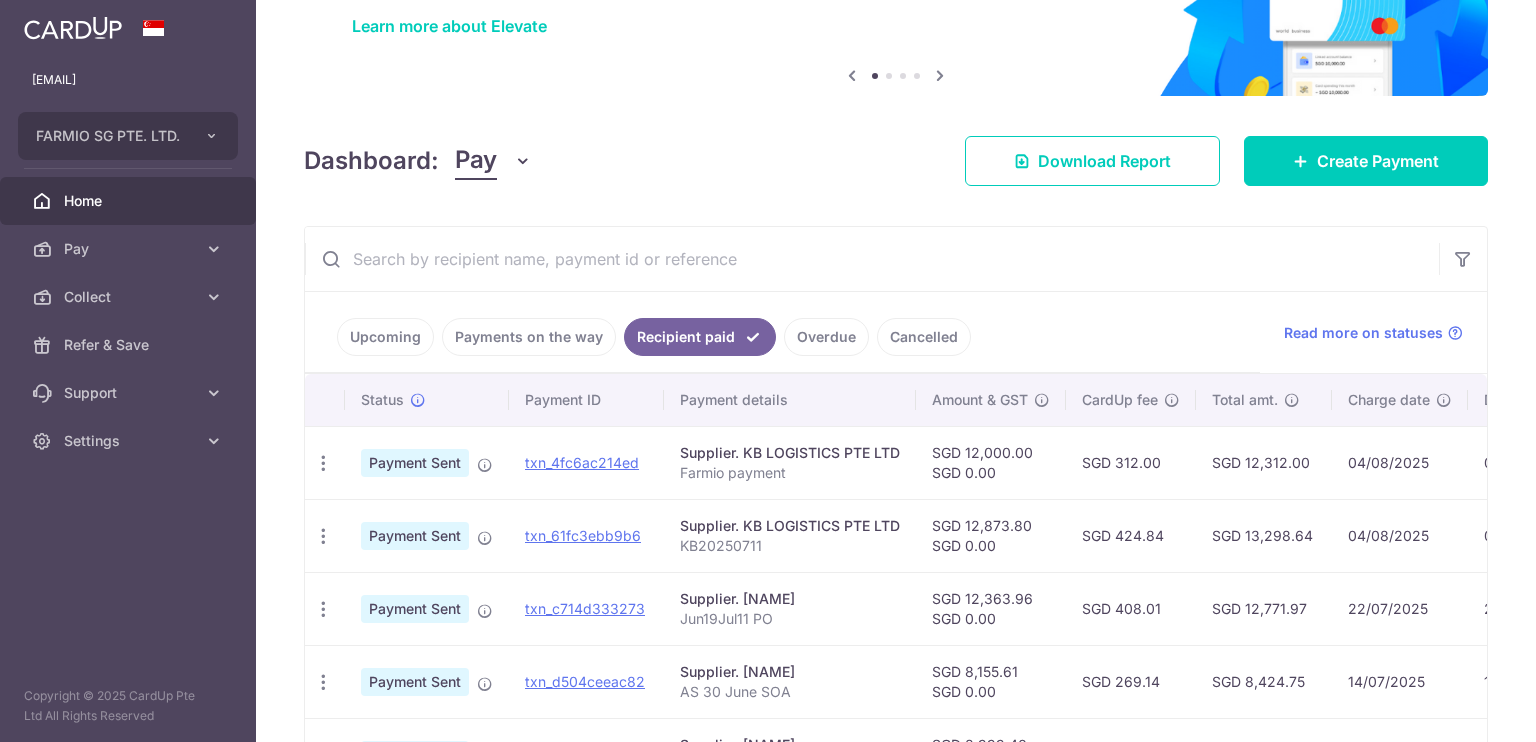 scroll, scrollTop: 0, scrollLeft: 0, axis: both 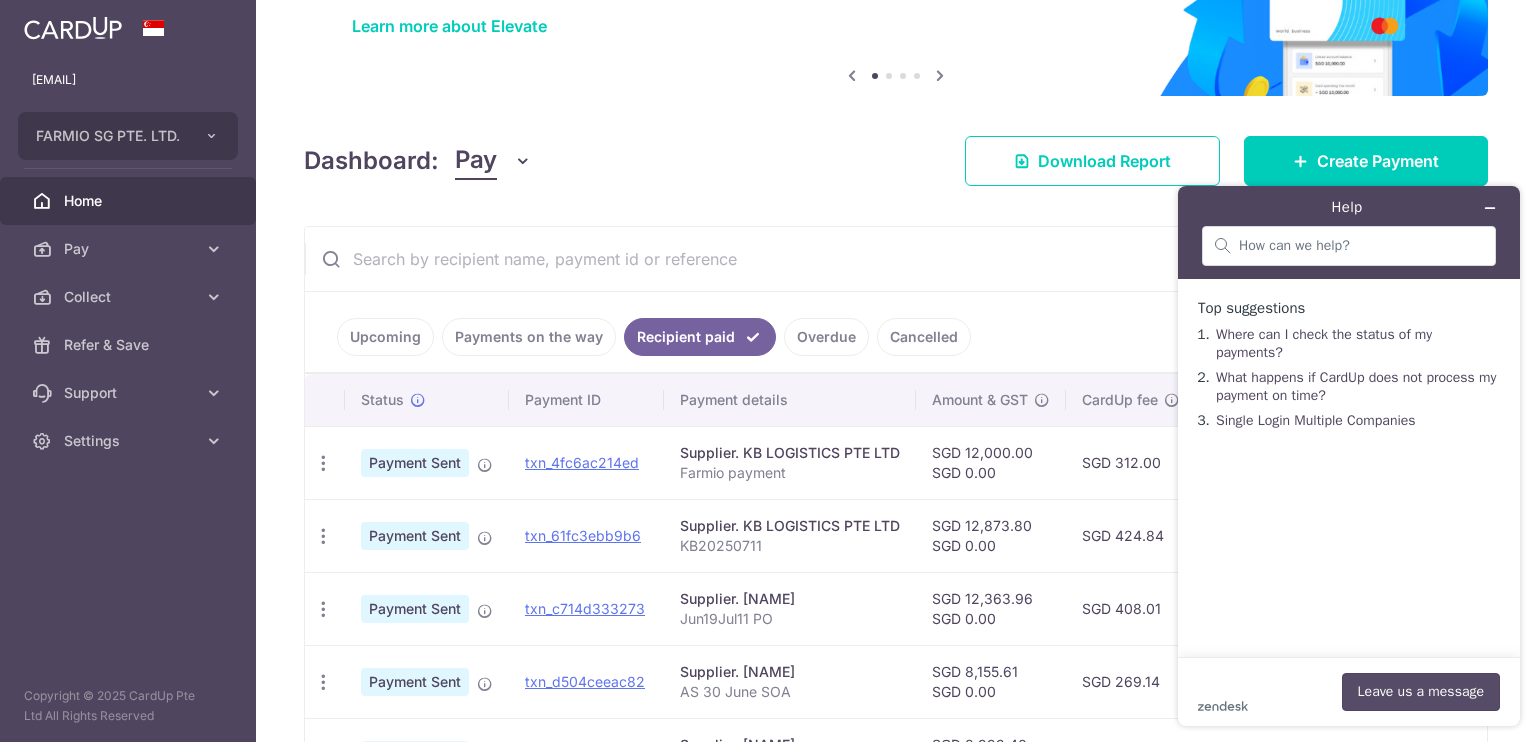 click on "Leave us a message" at bounding box center (1421, 692) 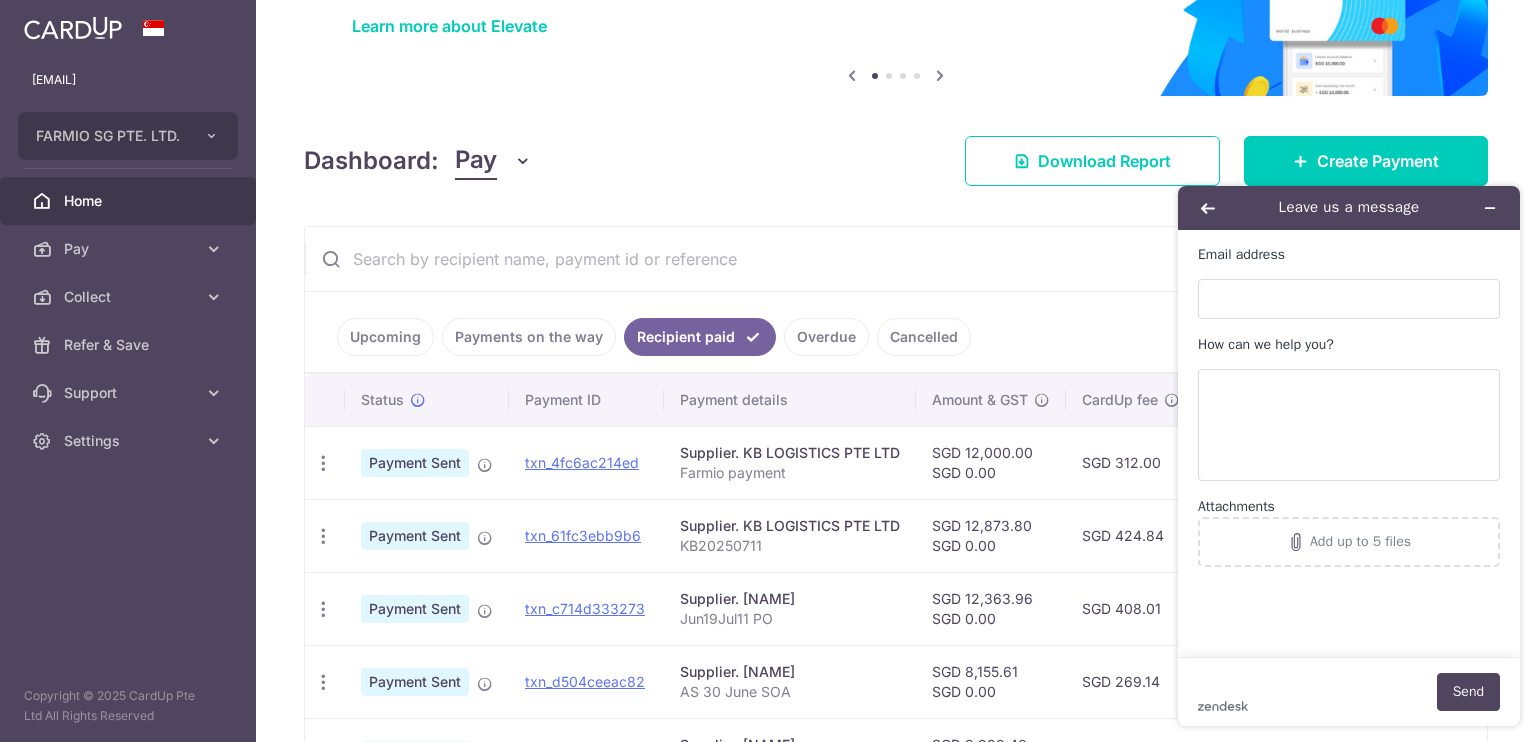 click on "Payments on the way" at bounding box center (529, 337) 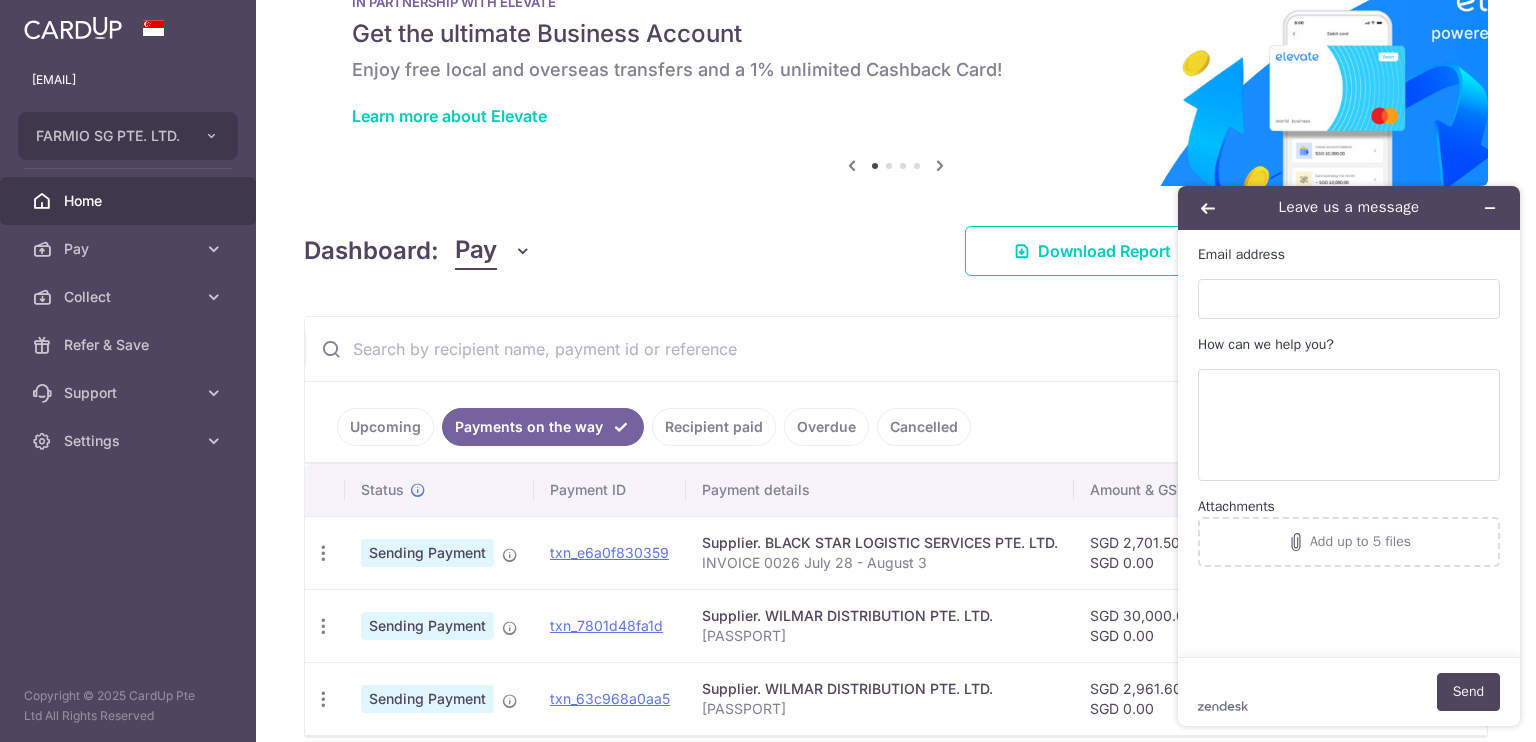 scroll, scrollTop: 160, scrollLeft: 0, axis: vertical 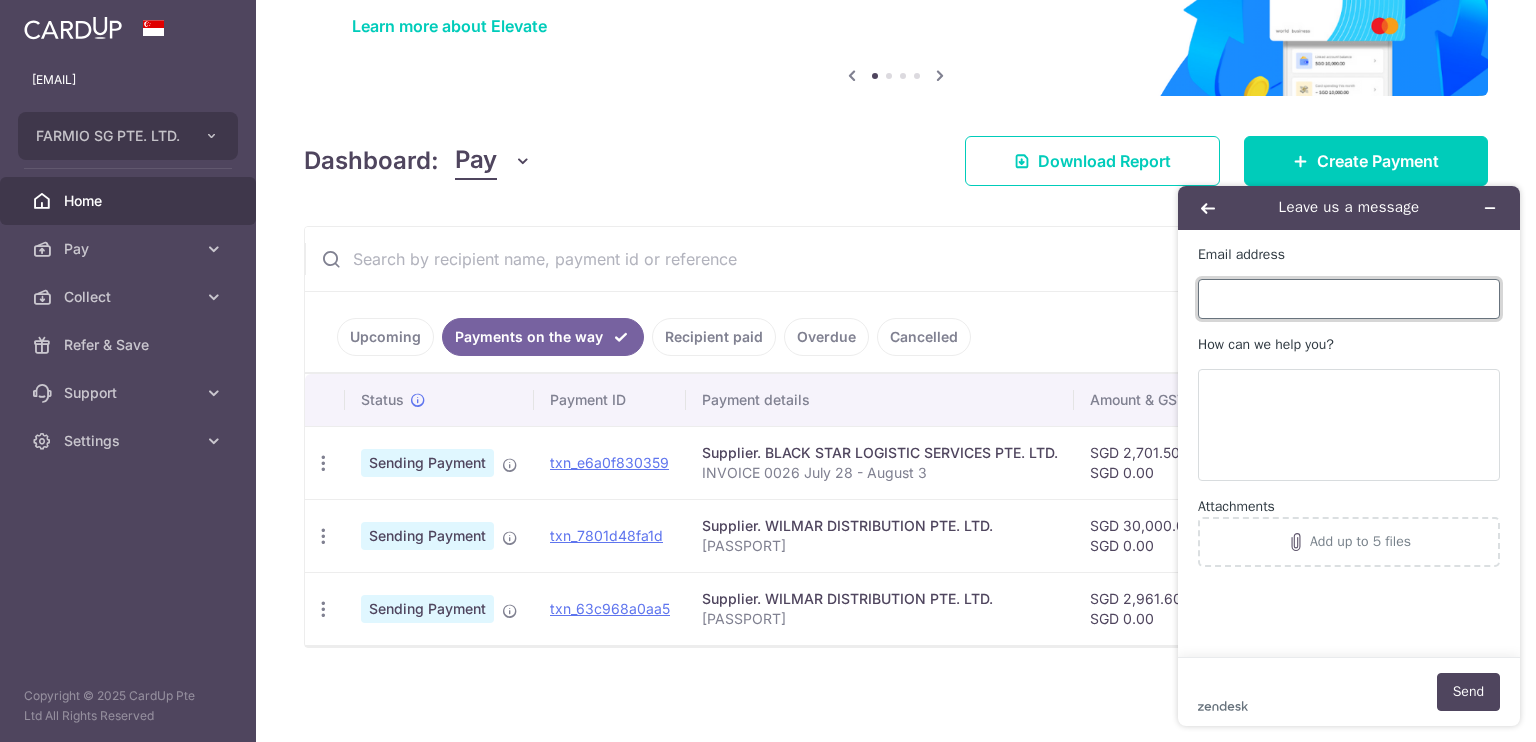 click on "Email address" at bounding box center [1349, 299] 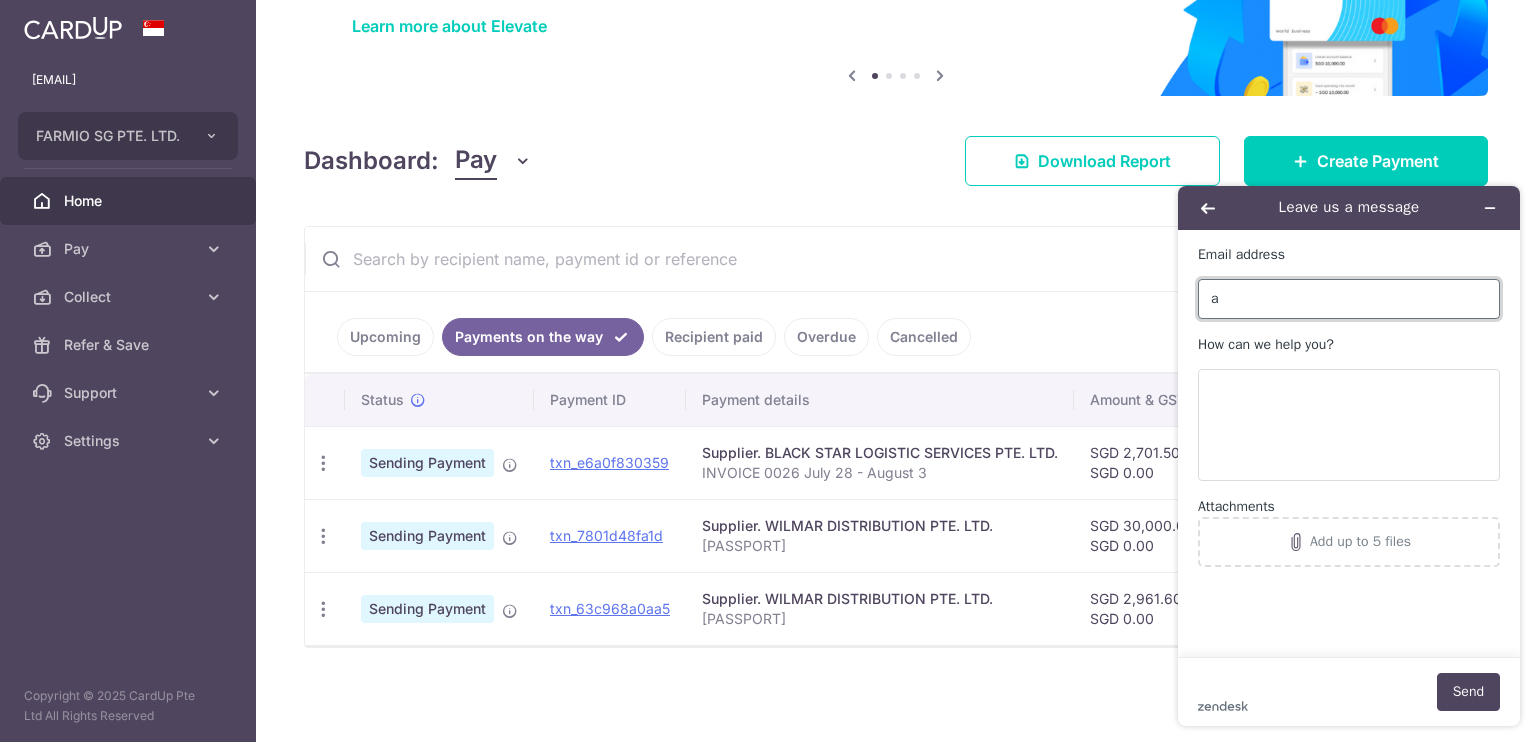 type on "[EMAIL]" 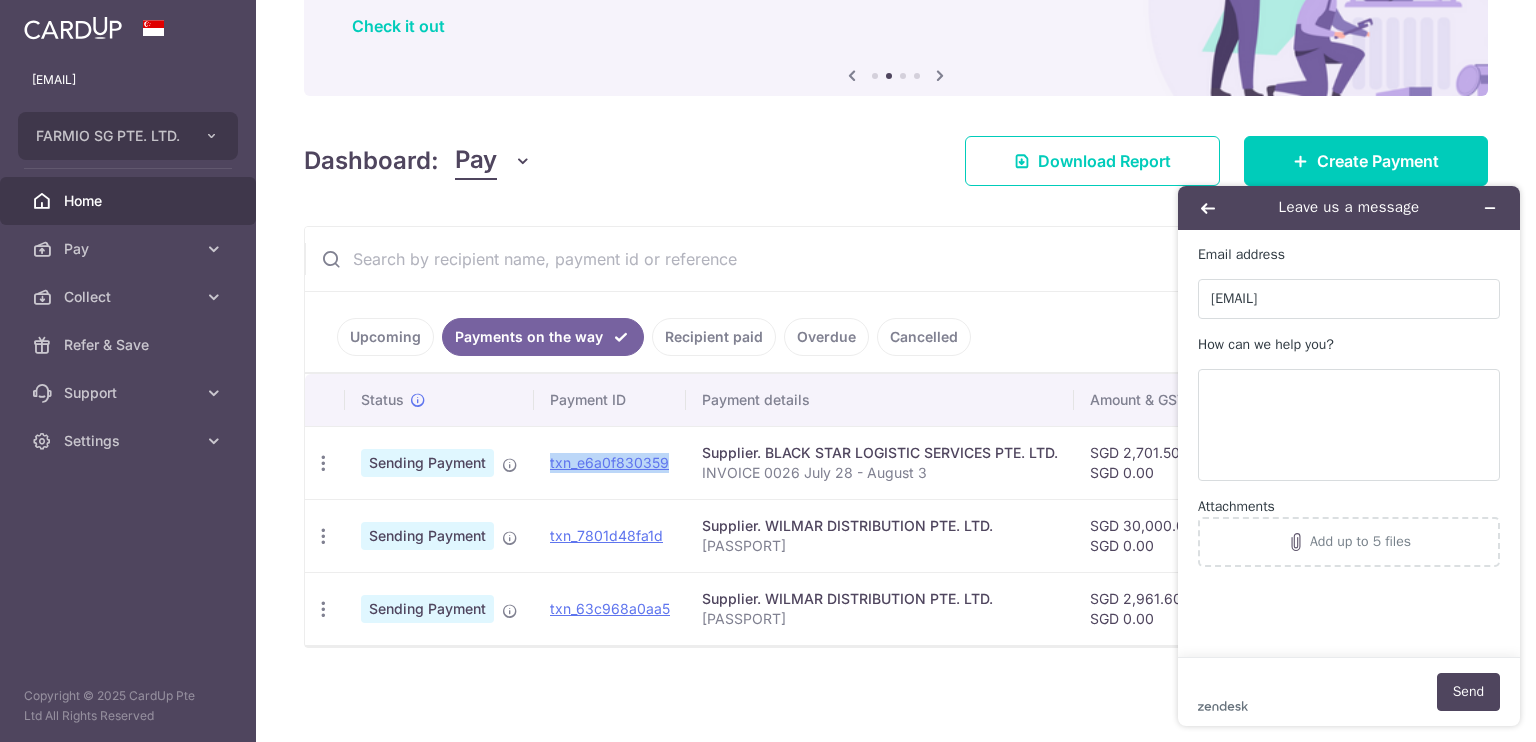 copy on "txn_e6a0f830359" 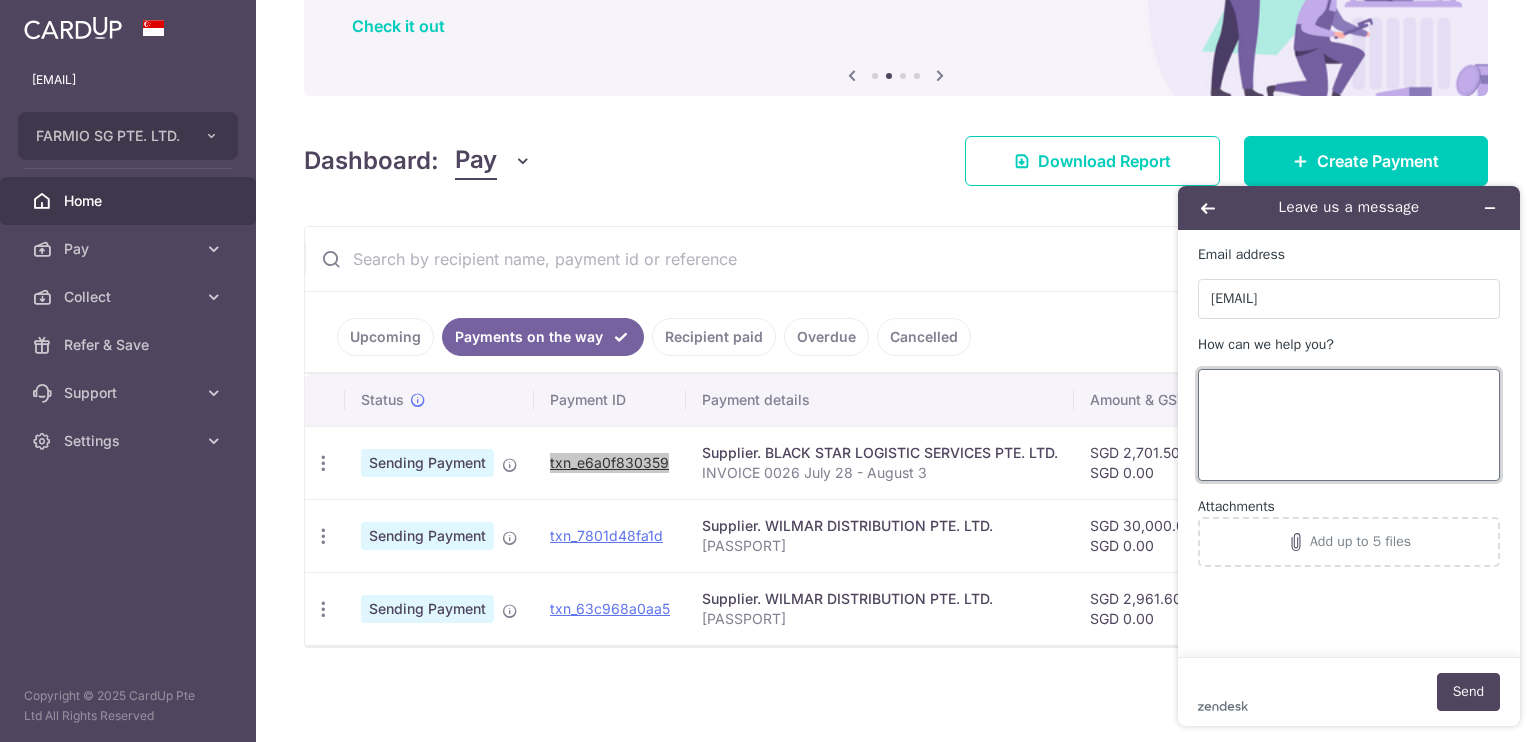 click on "How can we help you?" at bounding box center (1349, 425) 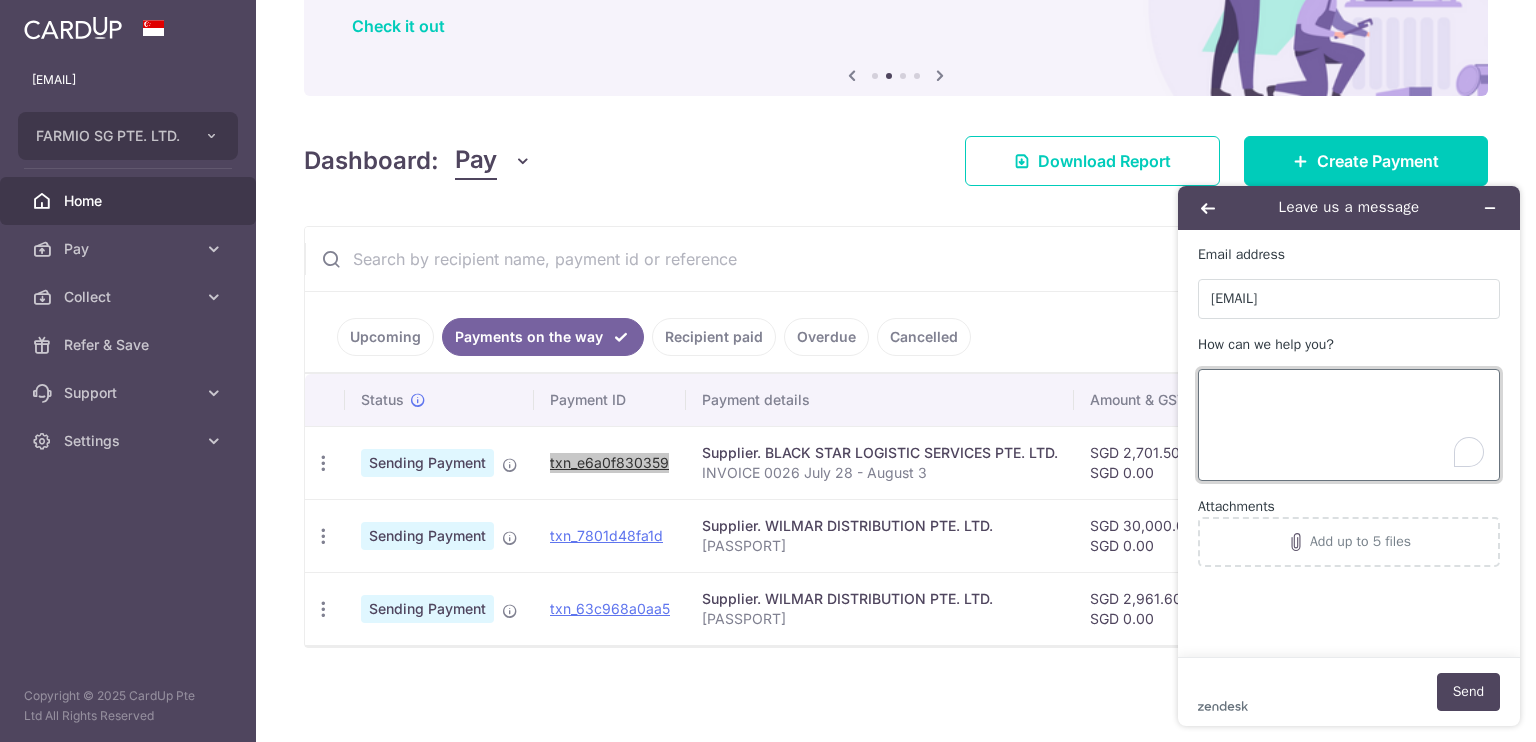 paste on "txn_e6a0f830359" 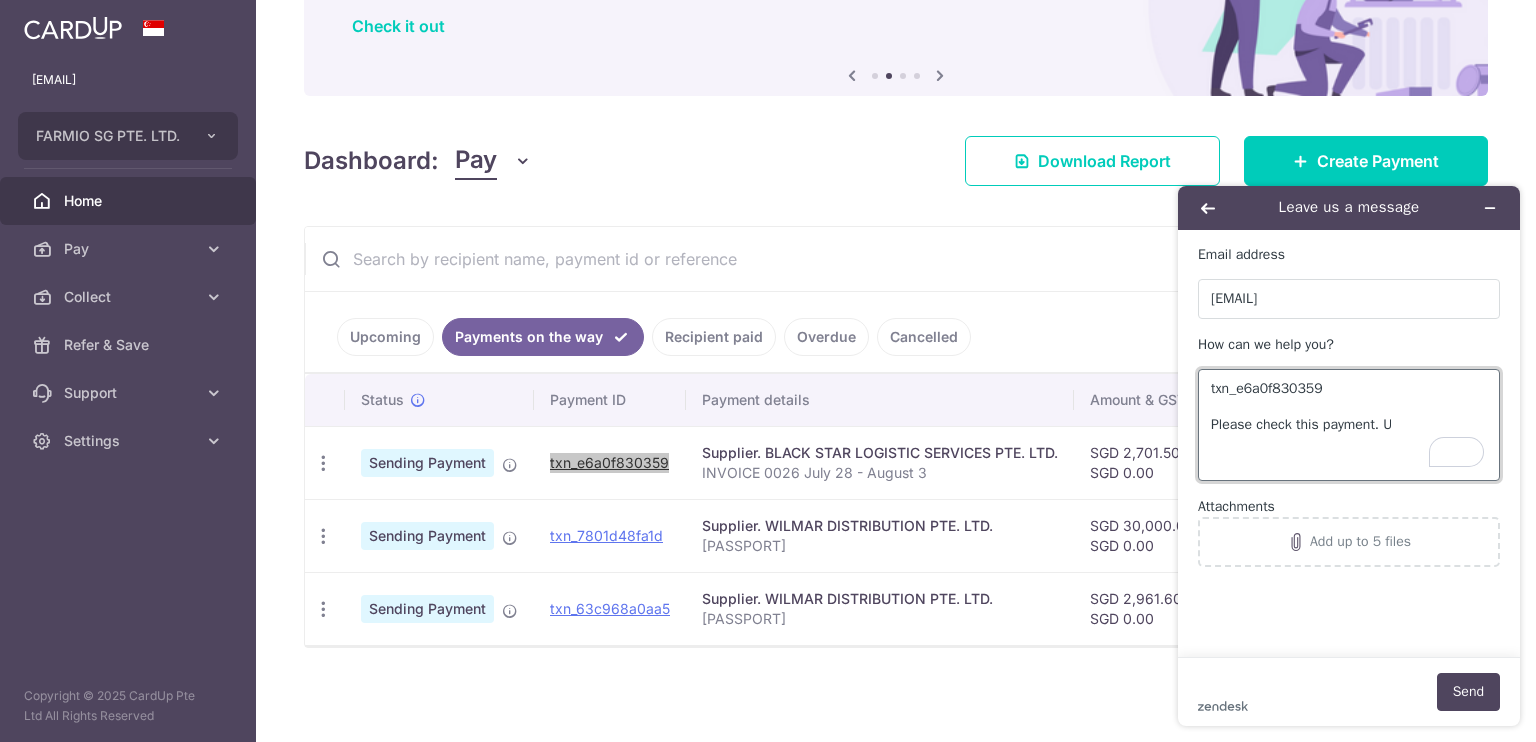 scroll, scrollTop: 0, scrollLeft: 406, axis: horizontal 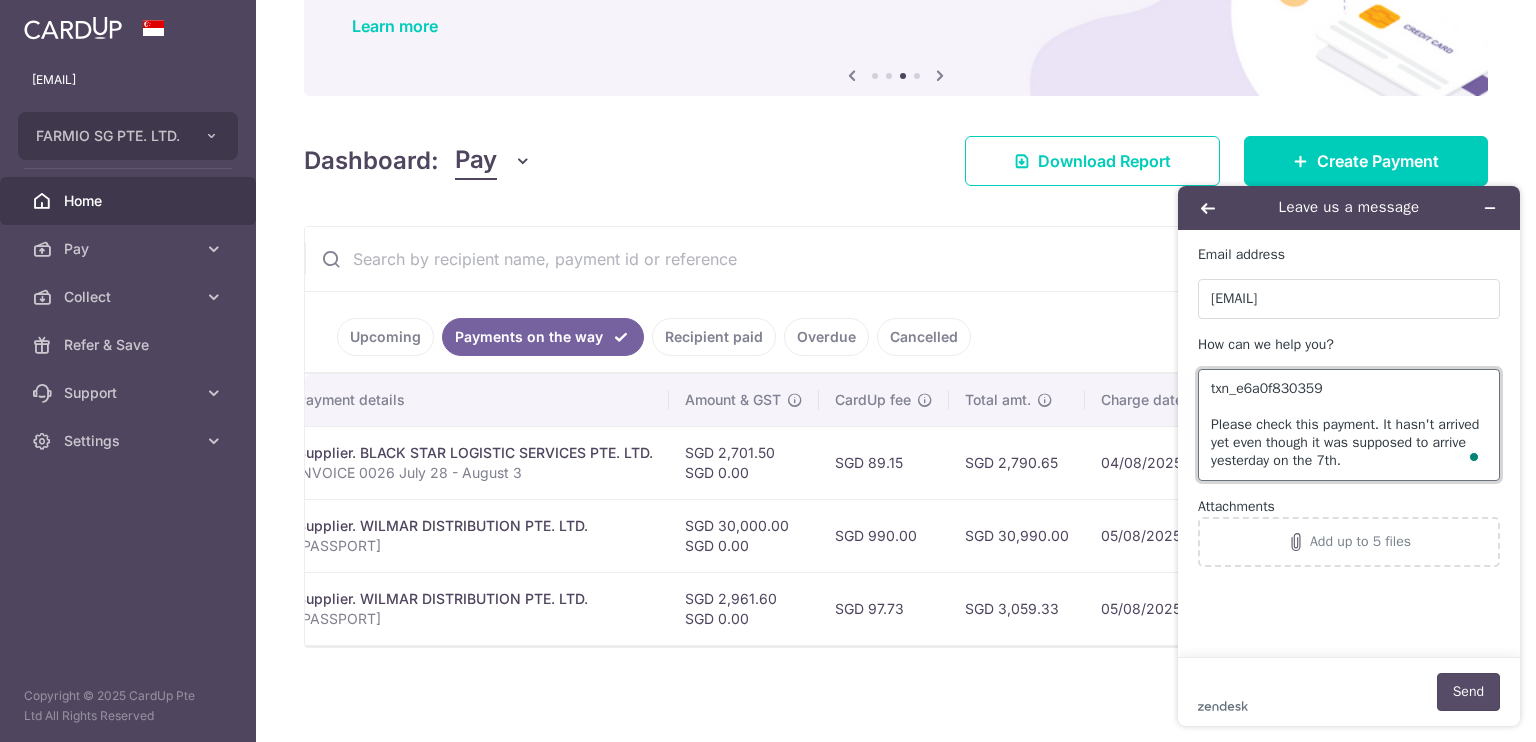 type on "txn_e6a0f830359
Please check this payment. It hasn't arrived yet even though it was supposed to arrive yesterday on the 7th." 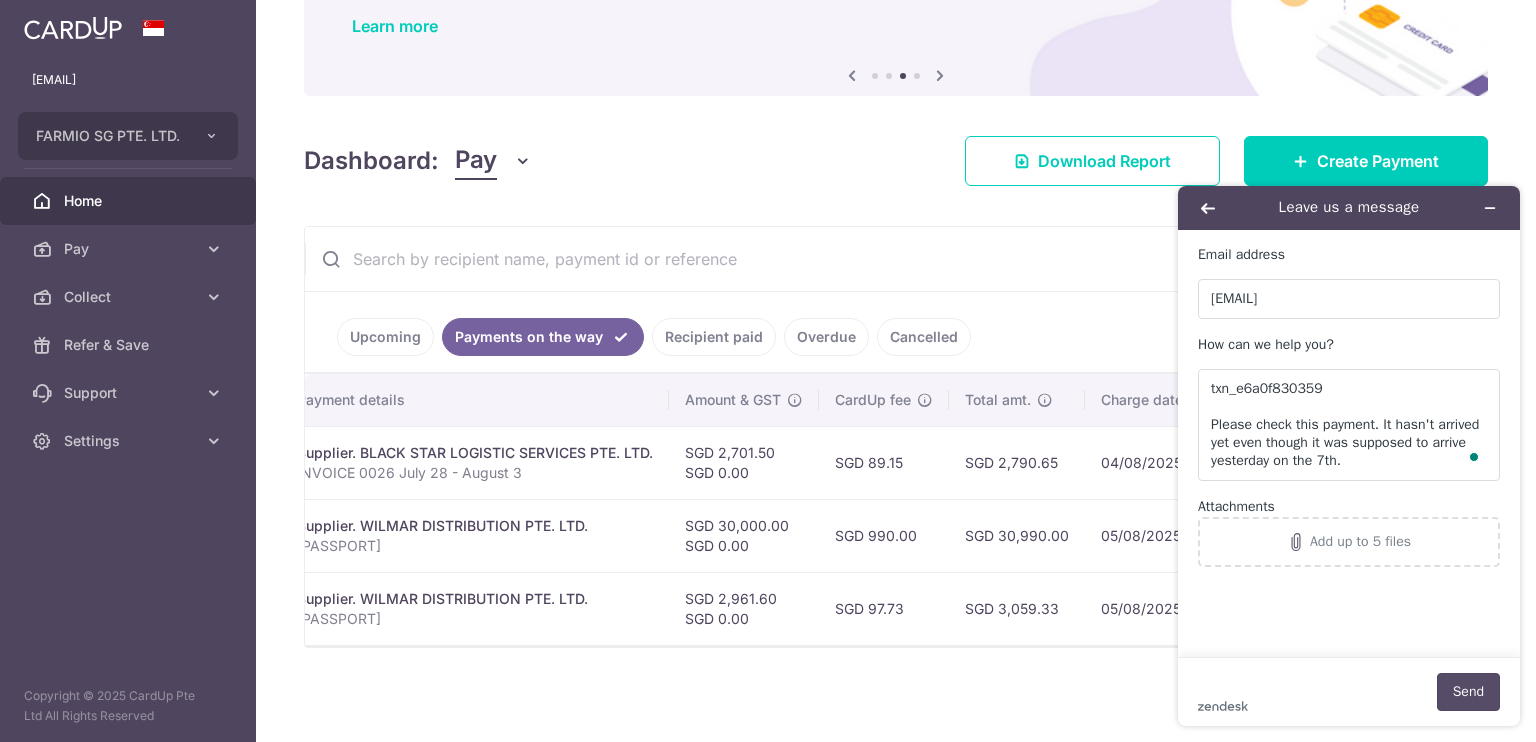 click on "Send" at bounding box center (1468, 692) 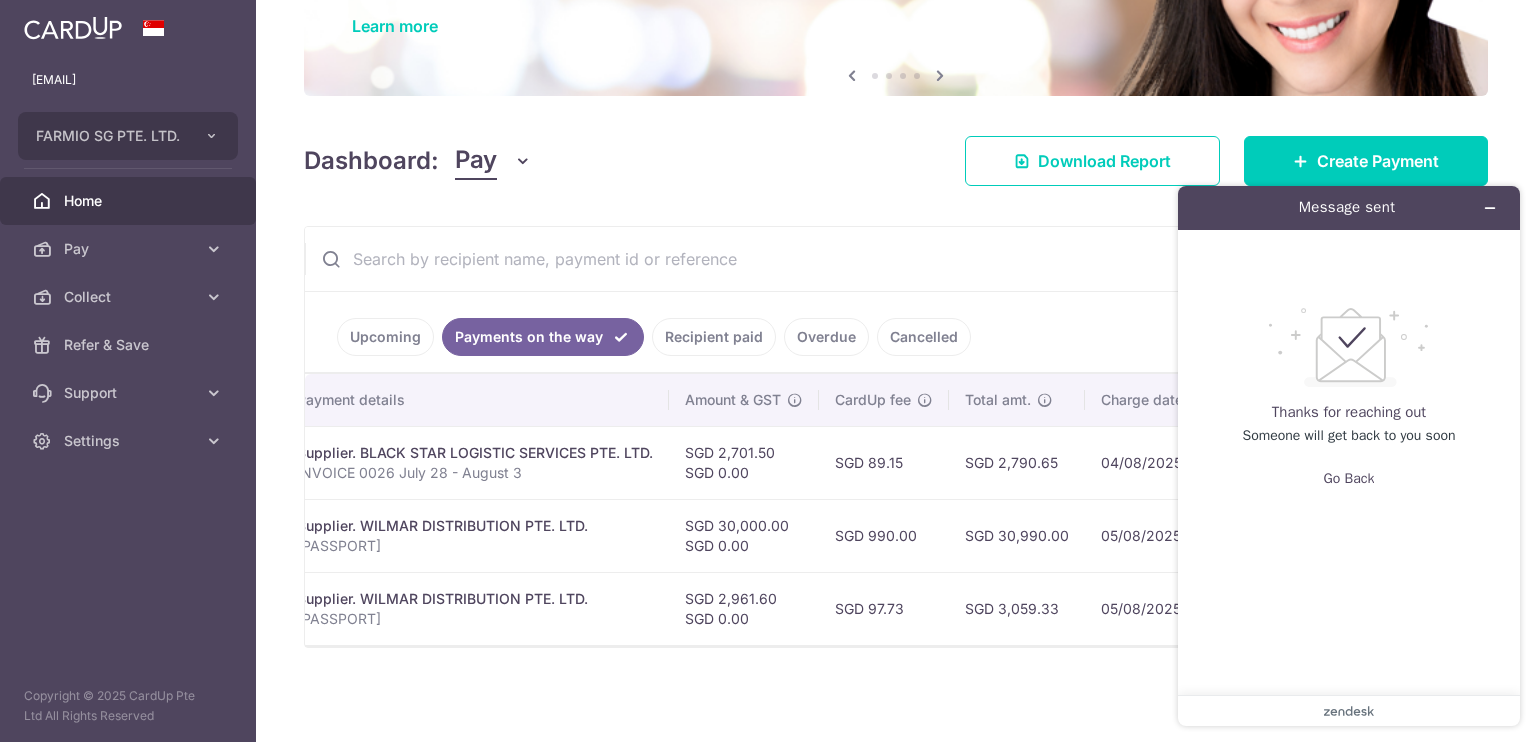 click at bounding box center [872, 259] 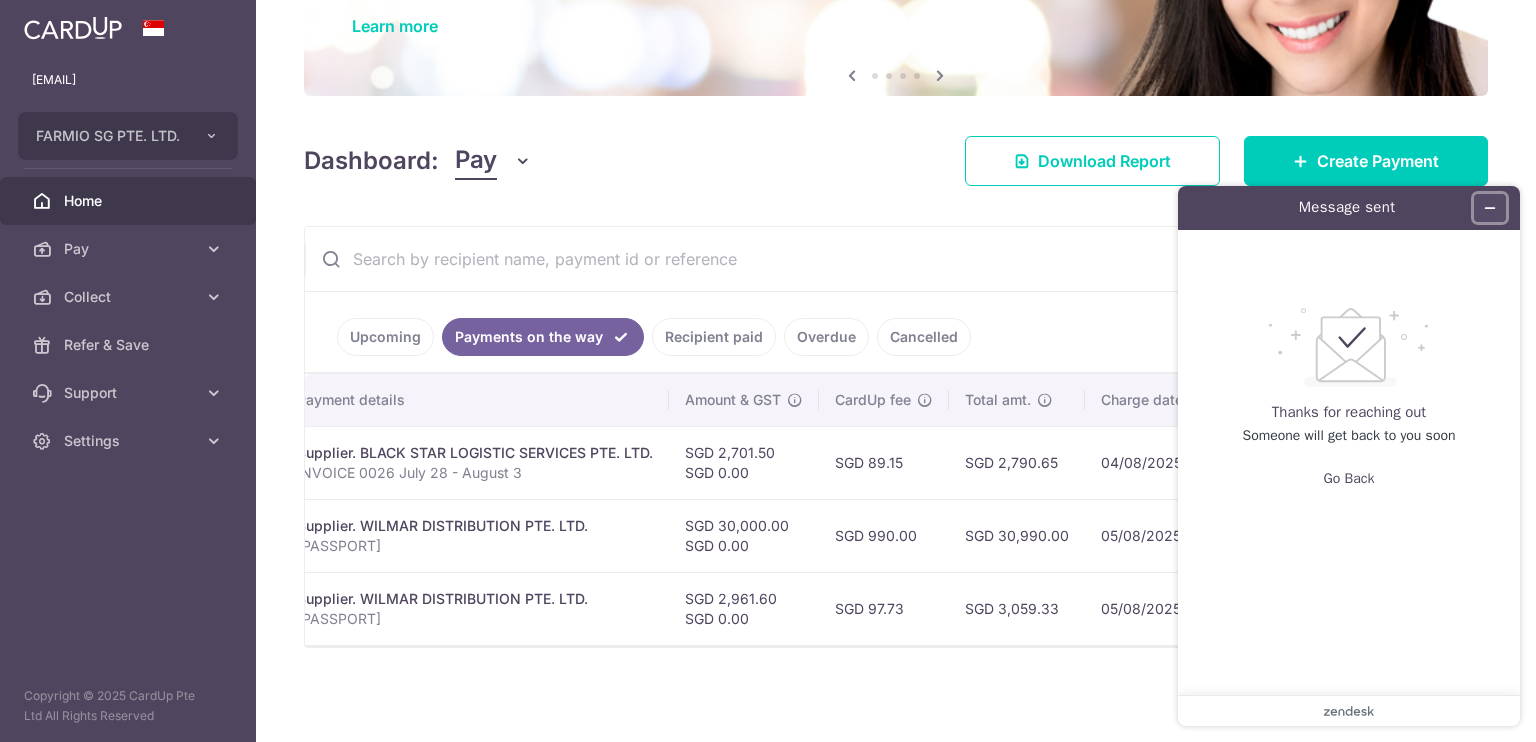 click at bounding box center (1490, 208) 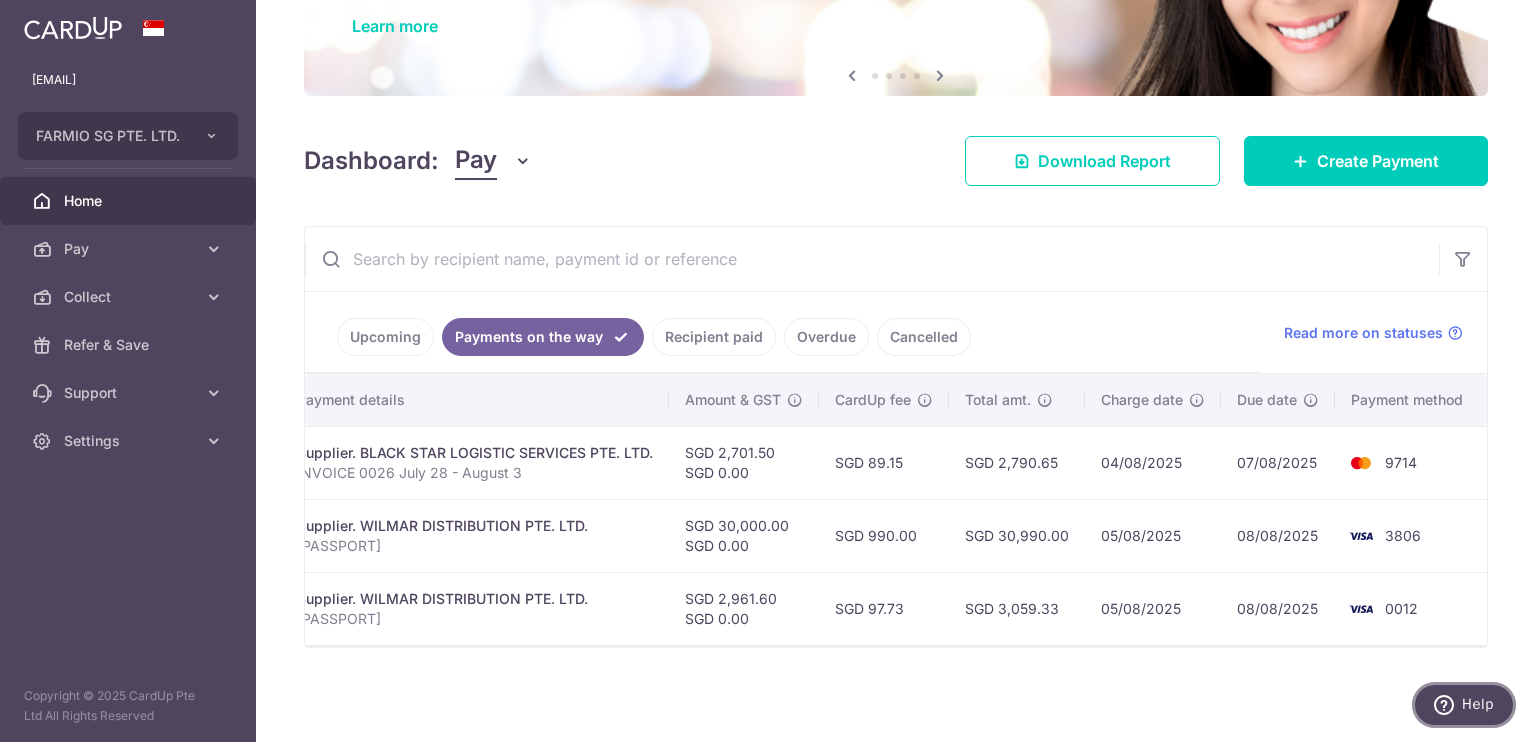 scroll, scrollTop: 0, scrollLeft: 0, axis: both 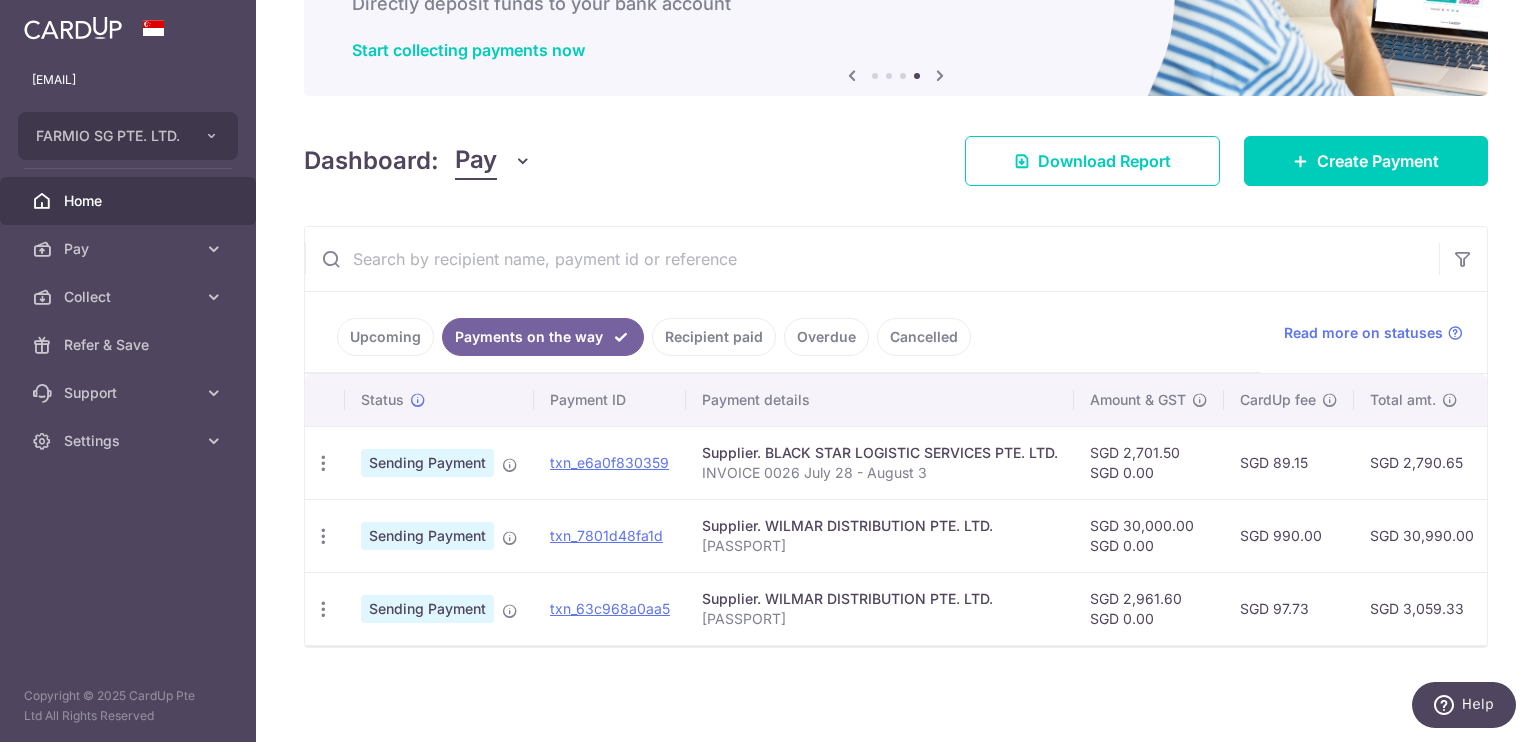click on "Home" at bounding box center (130, 201) 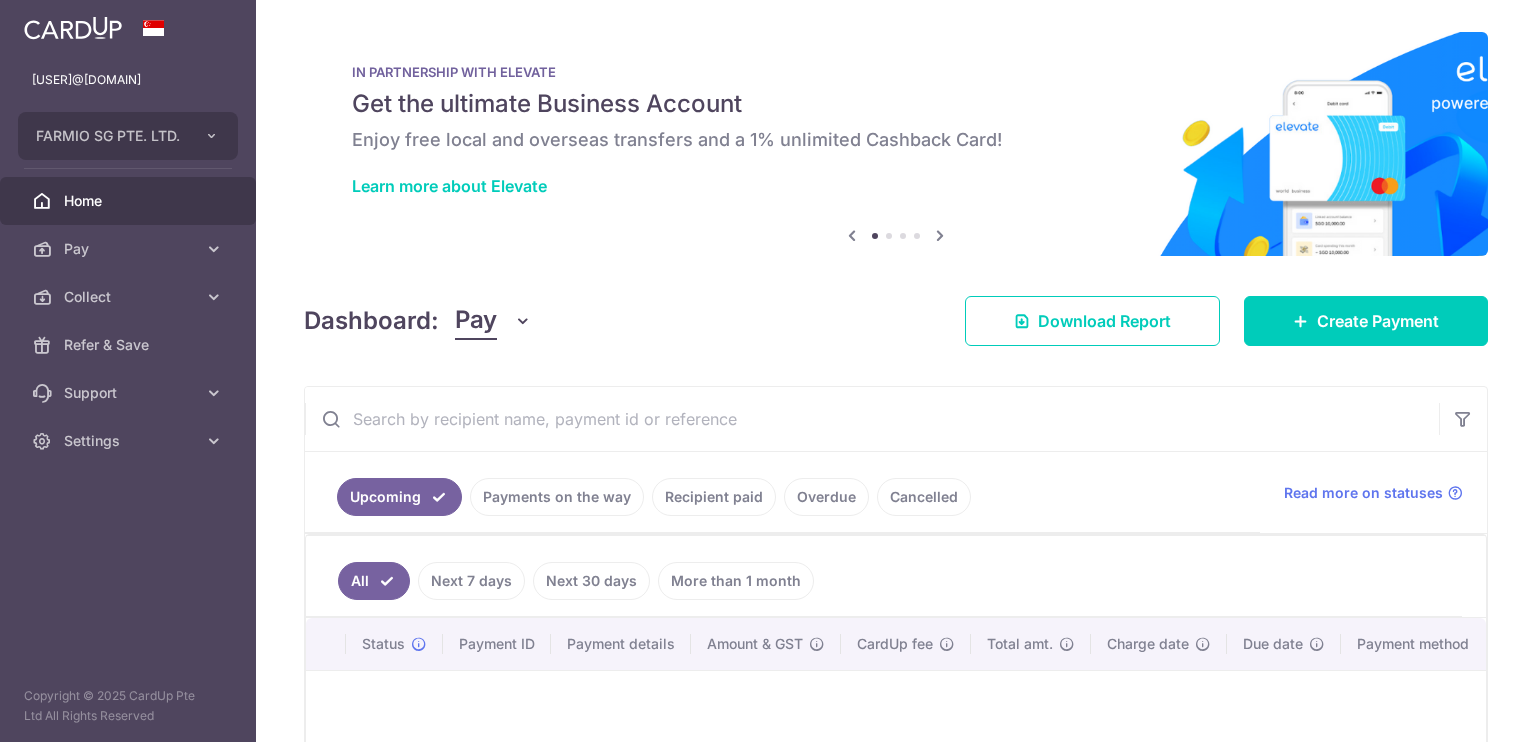scroll, scrollTop: 0, scrollLeft: 0, axis: both 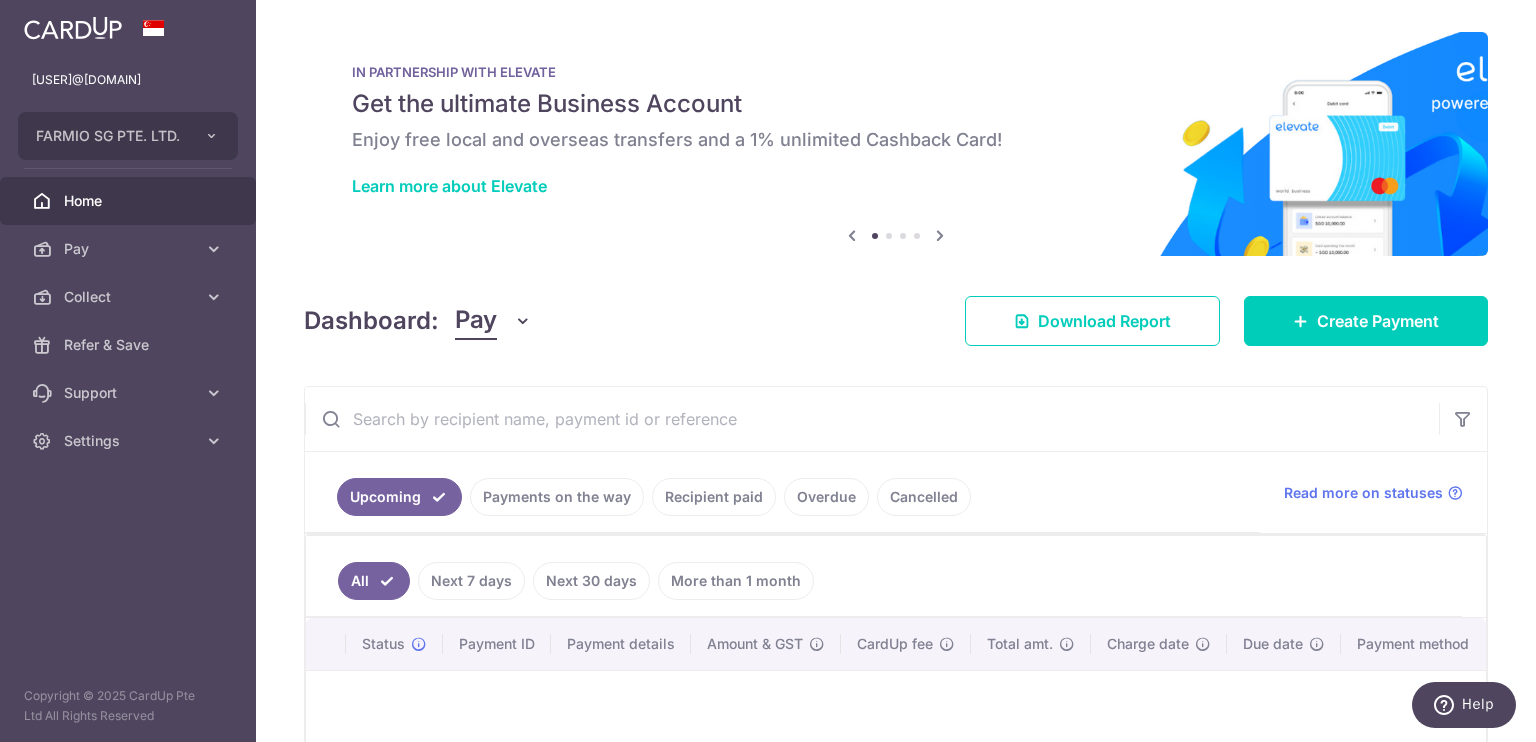 click on "Payments on the way" at bounding box center [557, 497] 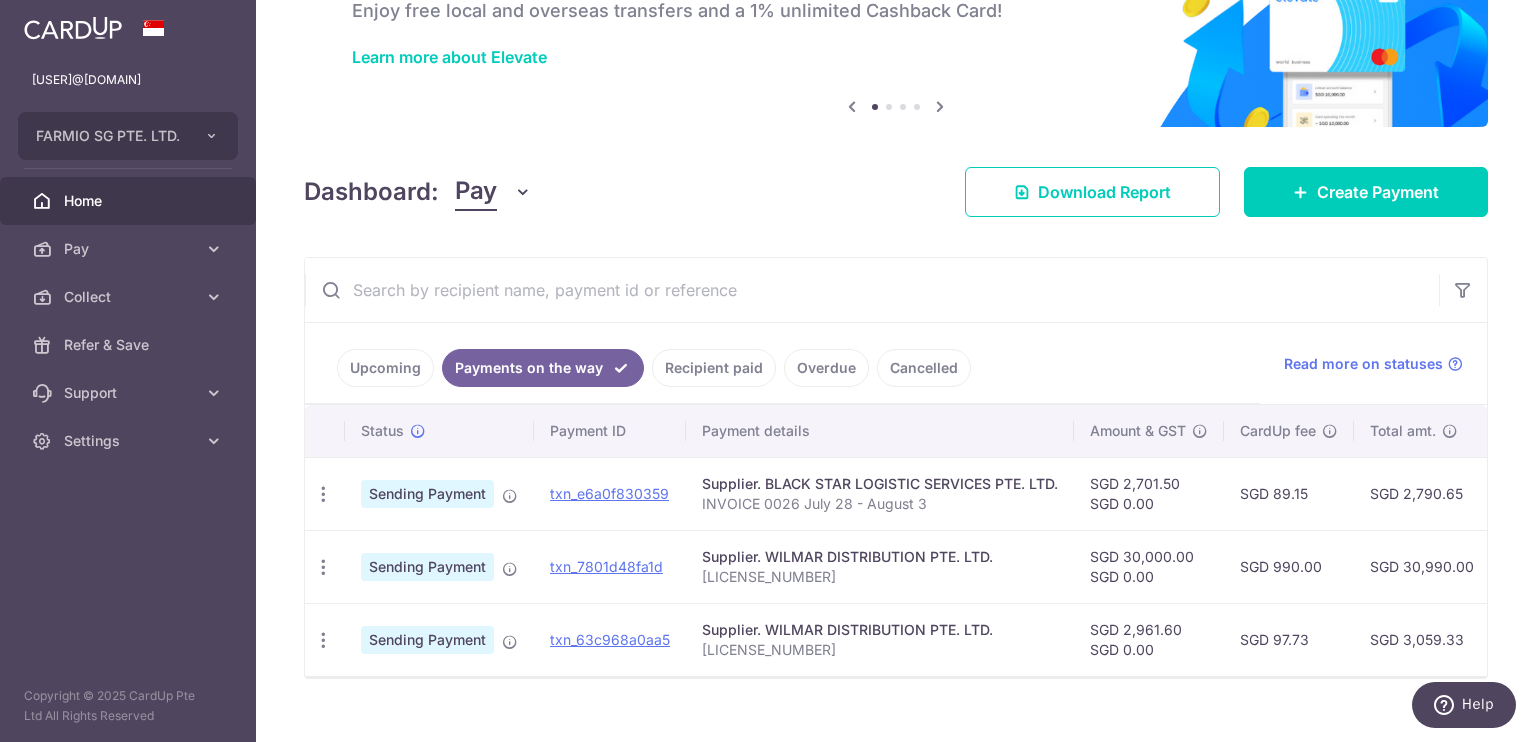 scroll, scrollTop: 130, scrollLeft: 0, axis: vertical 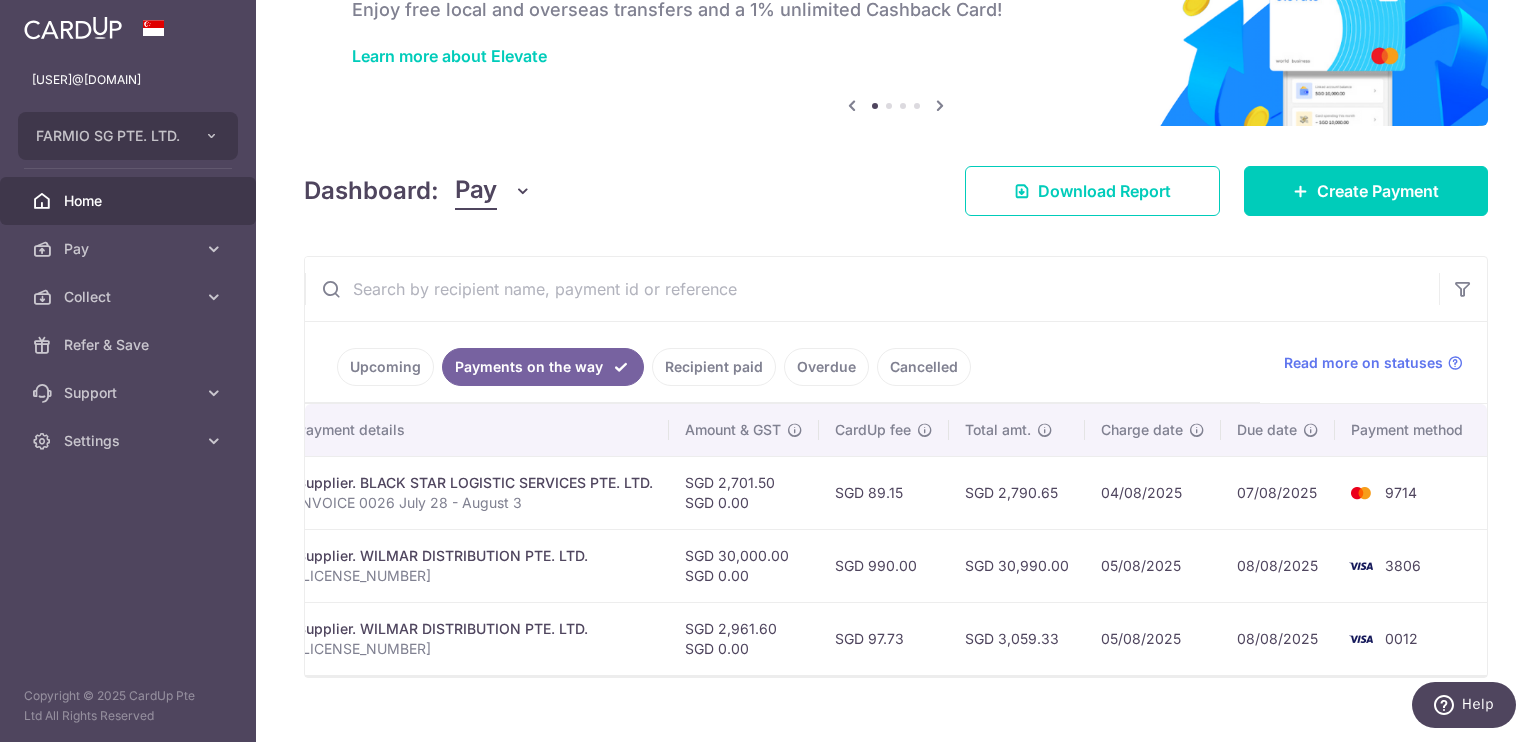 click on "Recipient paid" at bounding box center (714, 367) 